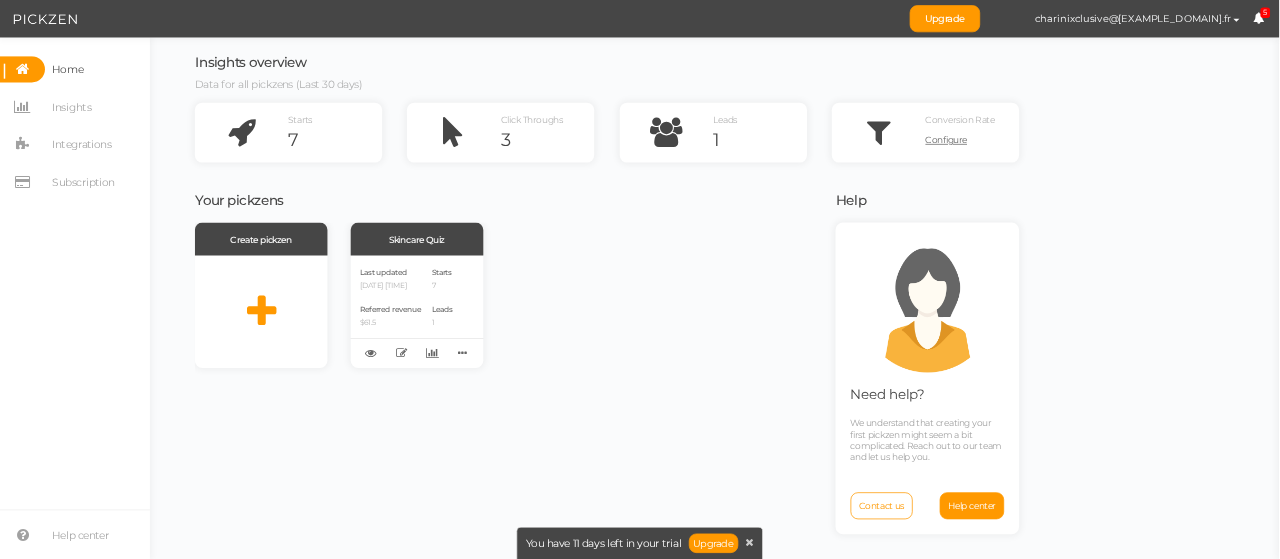 scroll, scrollTop: 0, scrollLeft: 0, axis: both 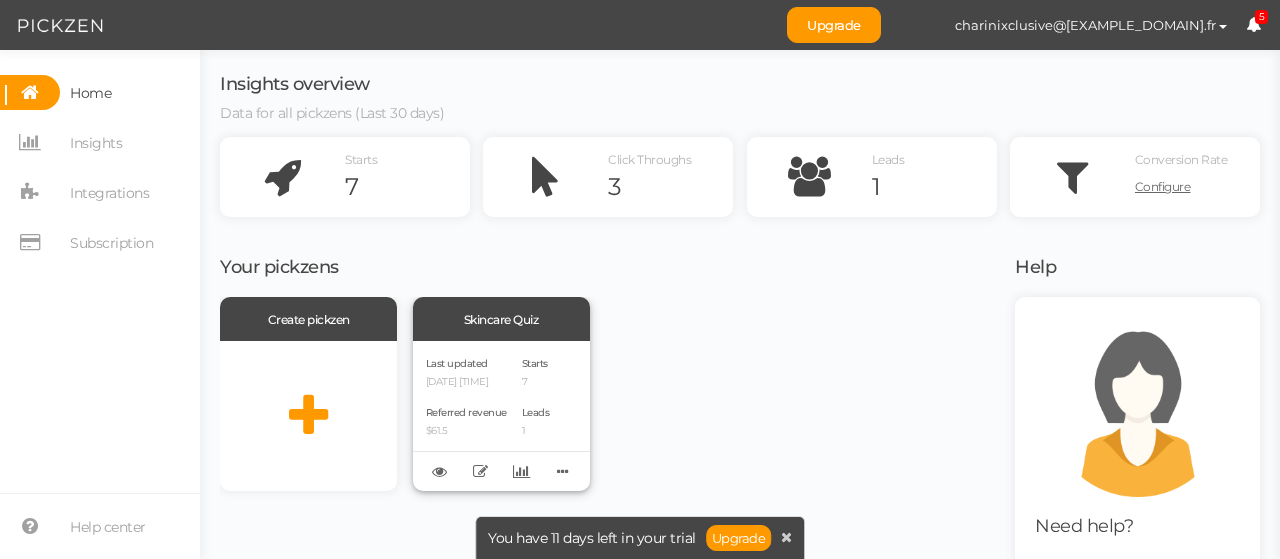 click on "Last updated" at bounding box center [457, 363] 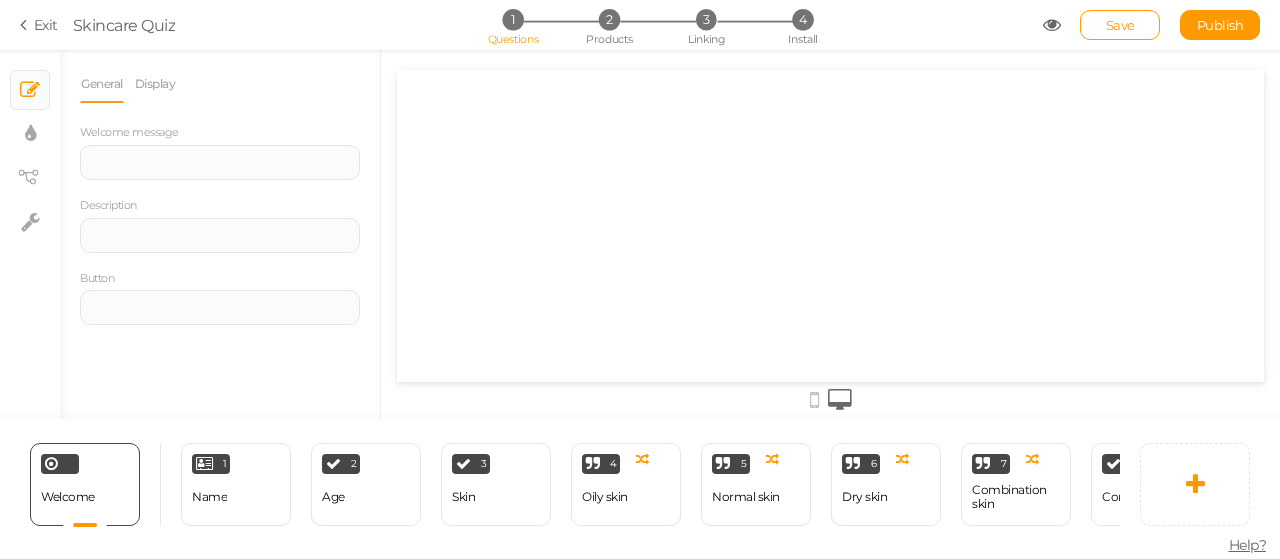 scroll, scrollTop: 0, scrollLeft: 0, axis: both 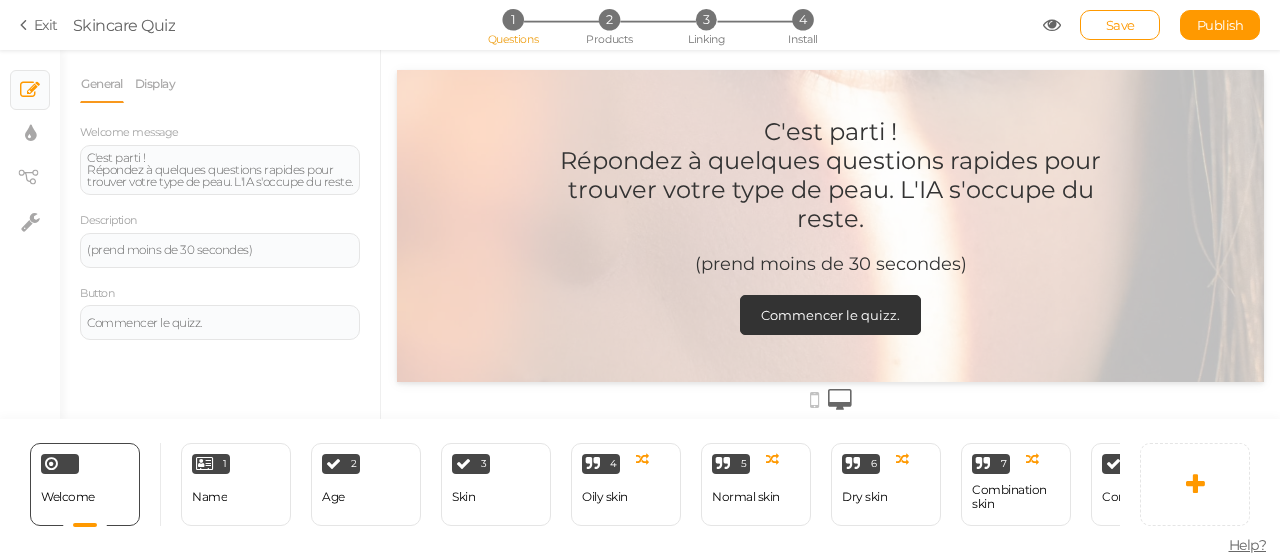 click on "Exit     Skincare Quiz           1   Questions       2   Products       3   Linking             4   Install                   Save       Publish     View published." at bounding box center [640, 25] 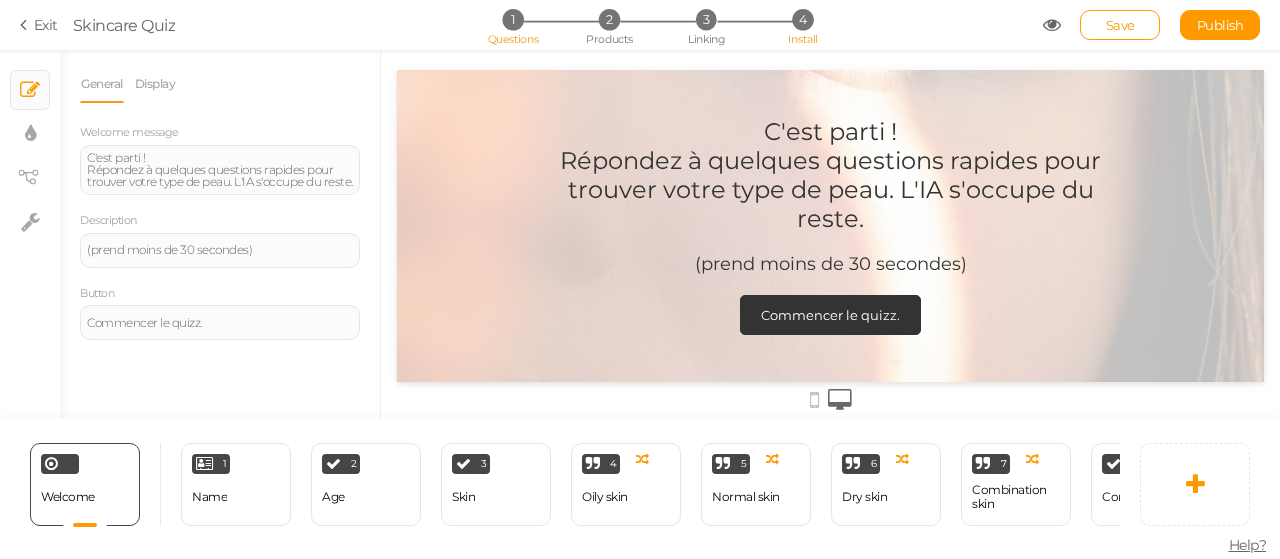 click on "4" at bounding box center [802, 19] 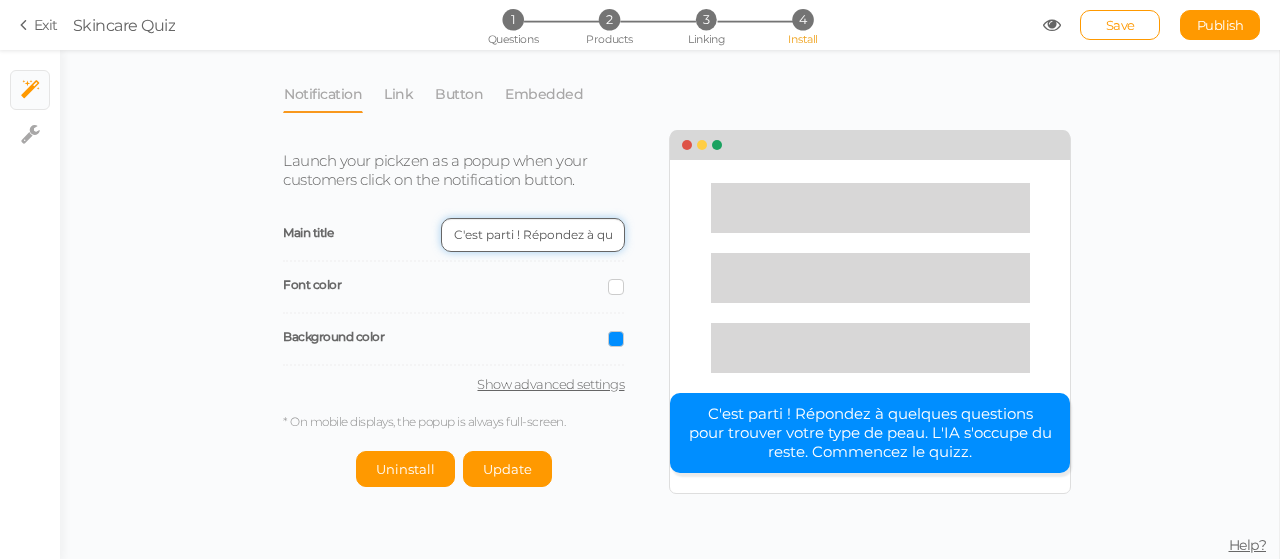 click on "C'est parti ! Répondez à quelques questions pour trouver votre type de peau. L'IA s'occupe du reste. Commencez le quizz." at bounding box center [533, 235] 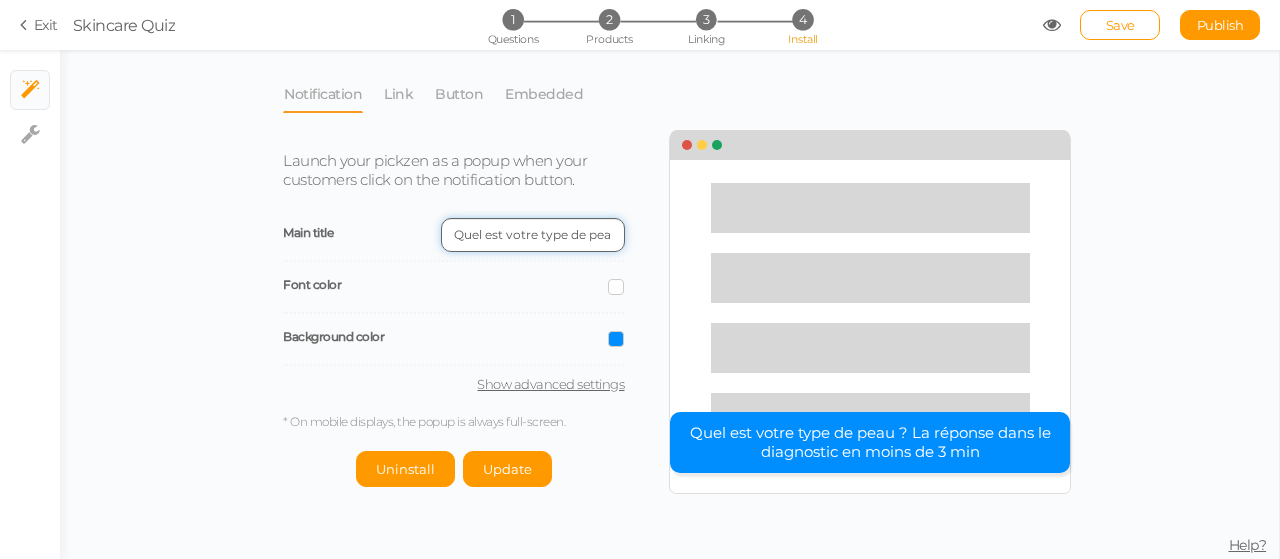 scroll, scrollTop: 0, scrollLeft: 313, axis: horizontal 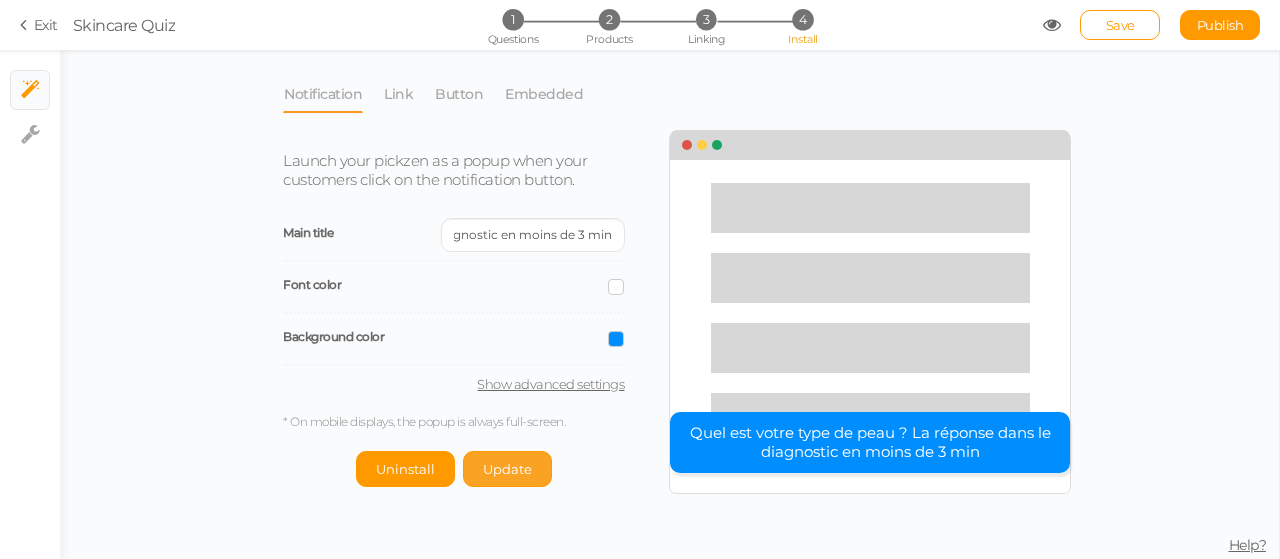 click on "Update" at bounding box center [405, 469] 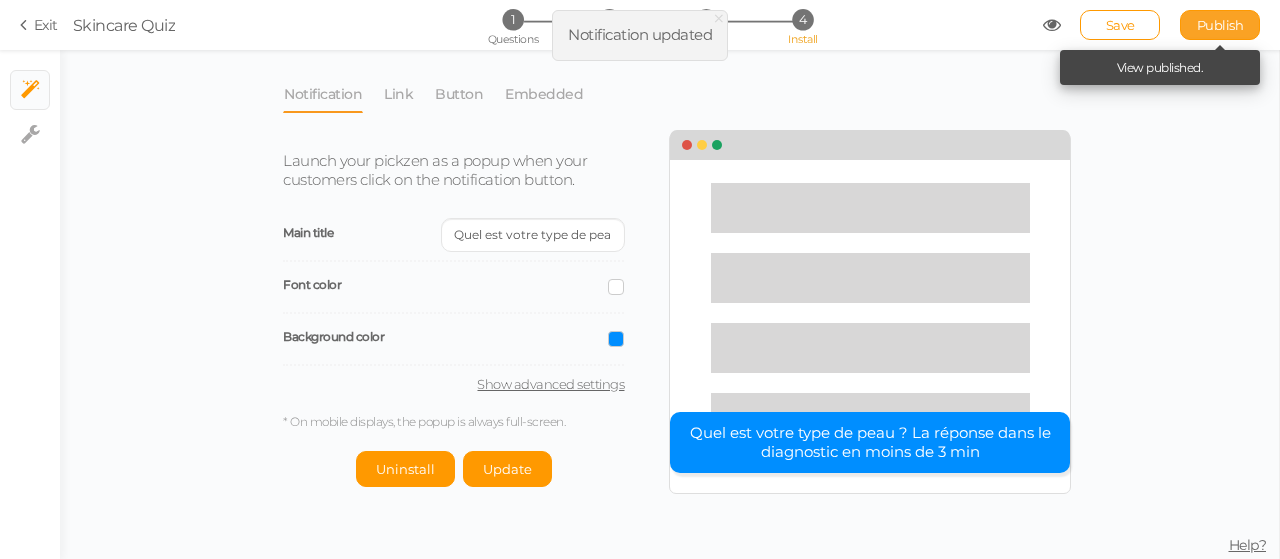 click on "Publish" at bounding box center [1220, 25] 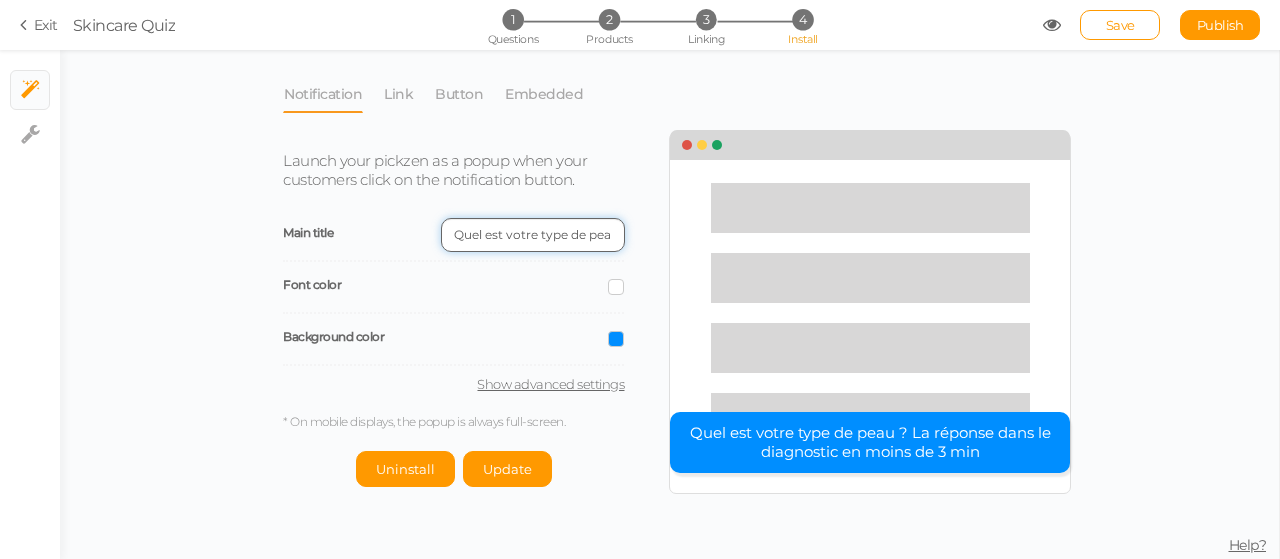 click on "Quel est votre type de peau ? La réponse dans le diagnostic en moins de 3 min" at bounding box center [533, 235] 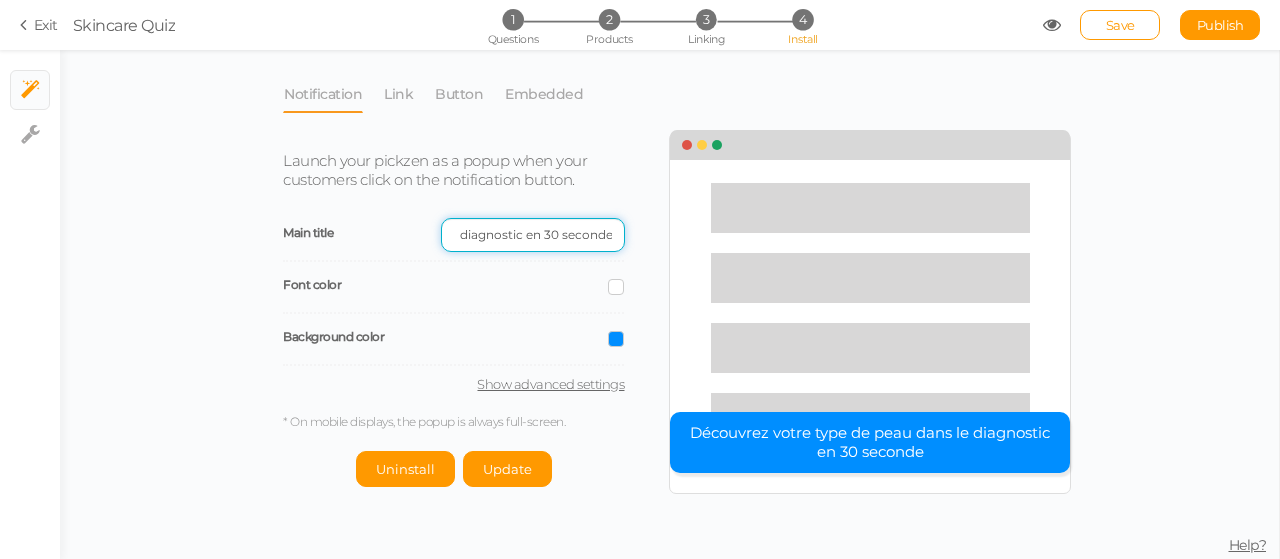 scroll, scrollTop: 0, scrollLeft: 232, axis: horizontal 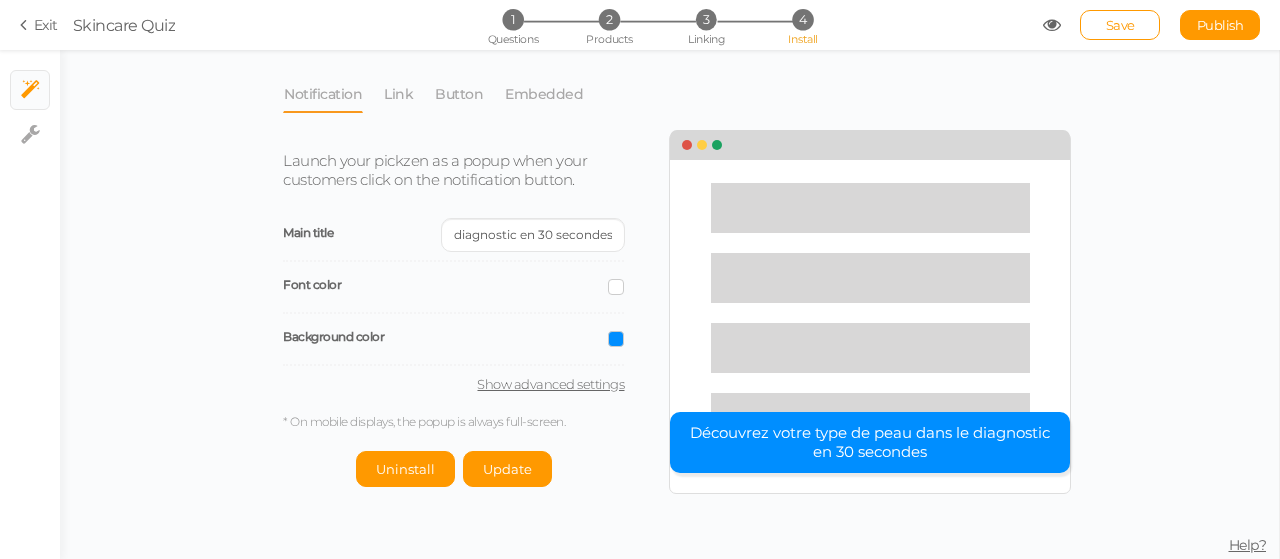 click at bounding box center (616, 287) 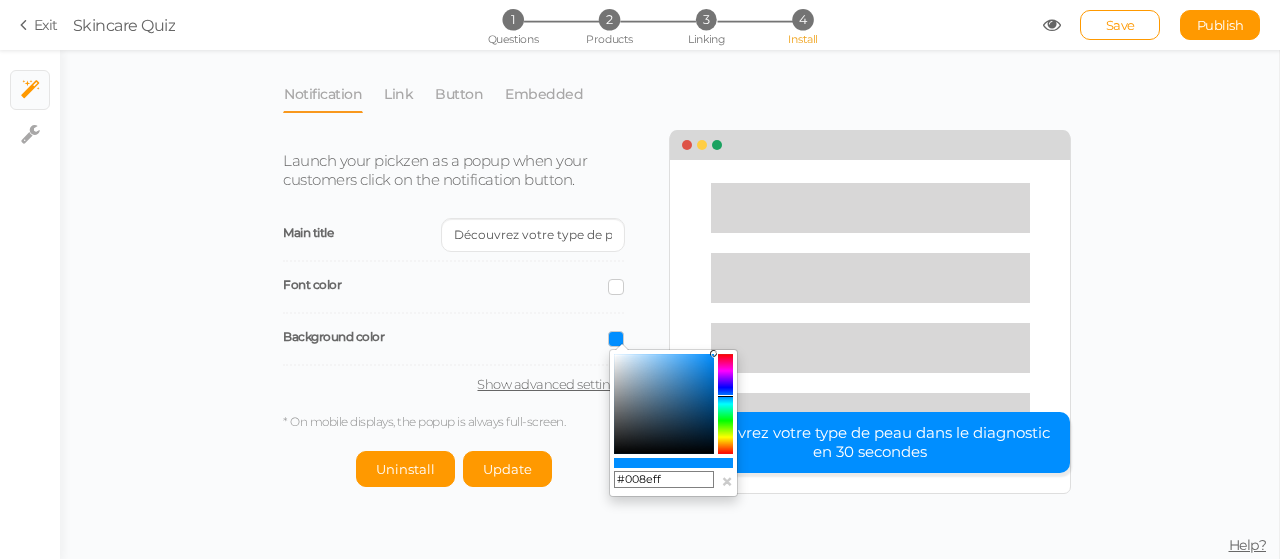 click at bounding box center (725, 404) 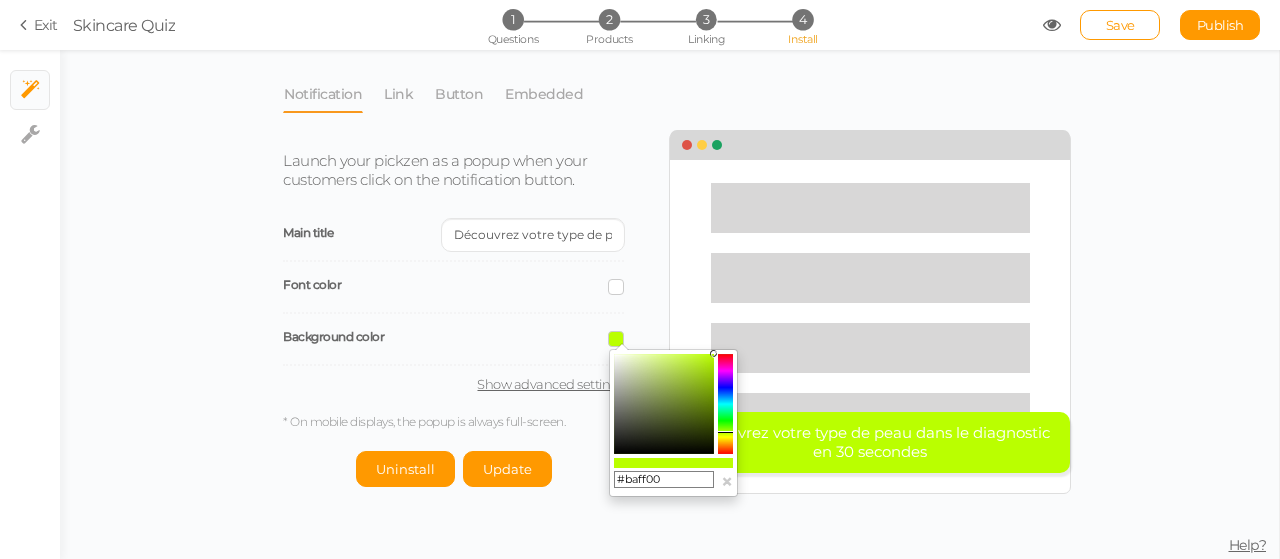 click at bounding box center (725, 404) 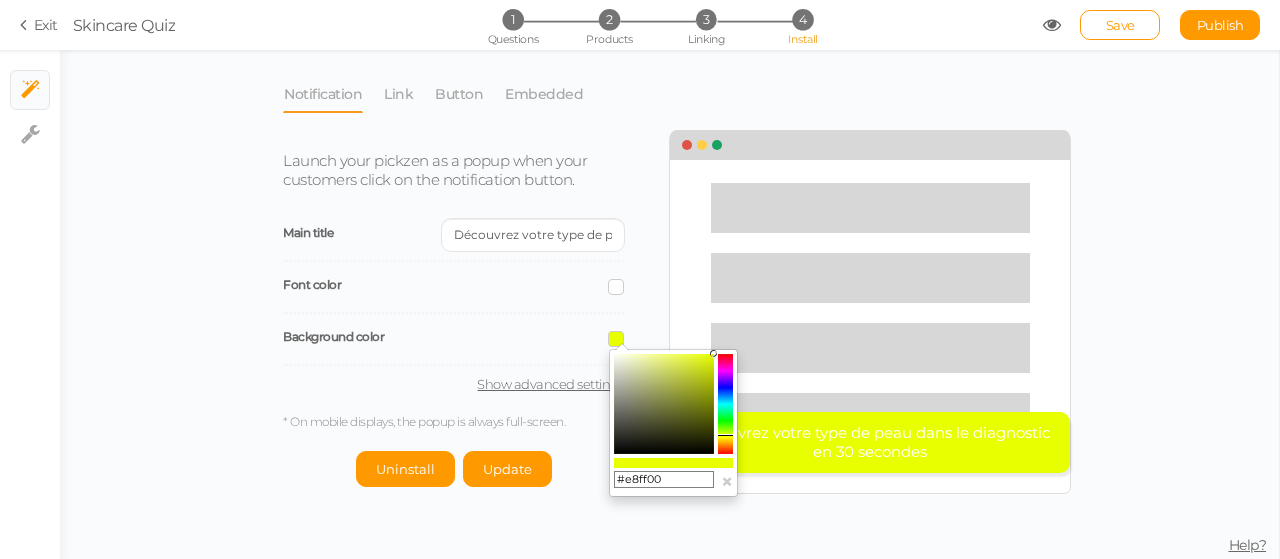 click at bounding box center [725, 435] 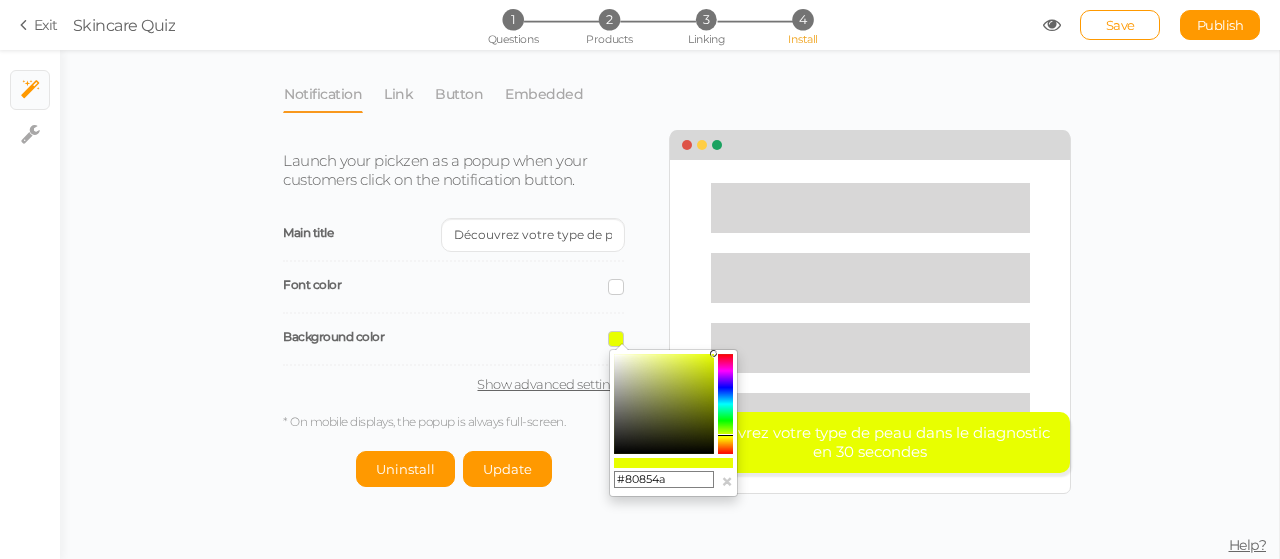 click at bounding box center (664, 404) 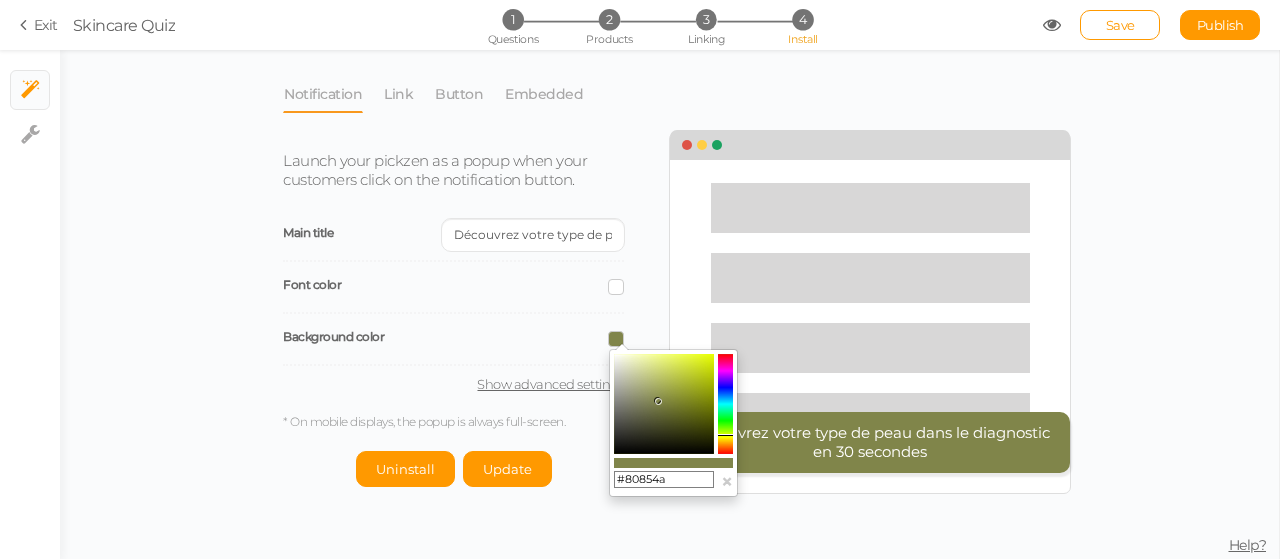 click at bounding box center [664, 404] 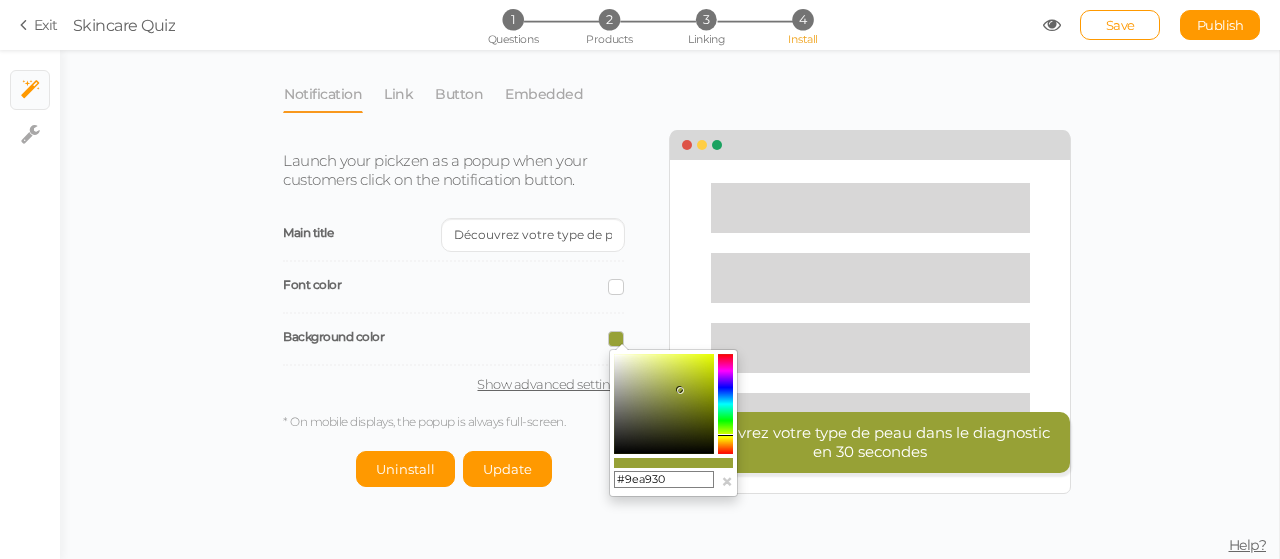 drag, startPoint x: 668, startPoint y: 391, endPoint x: 685, endPoint y: 387, distance: 17.464249 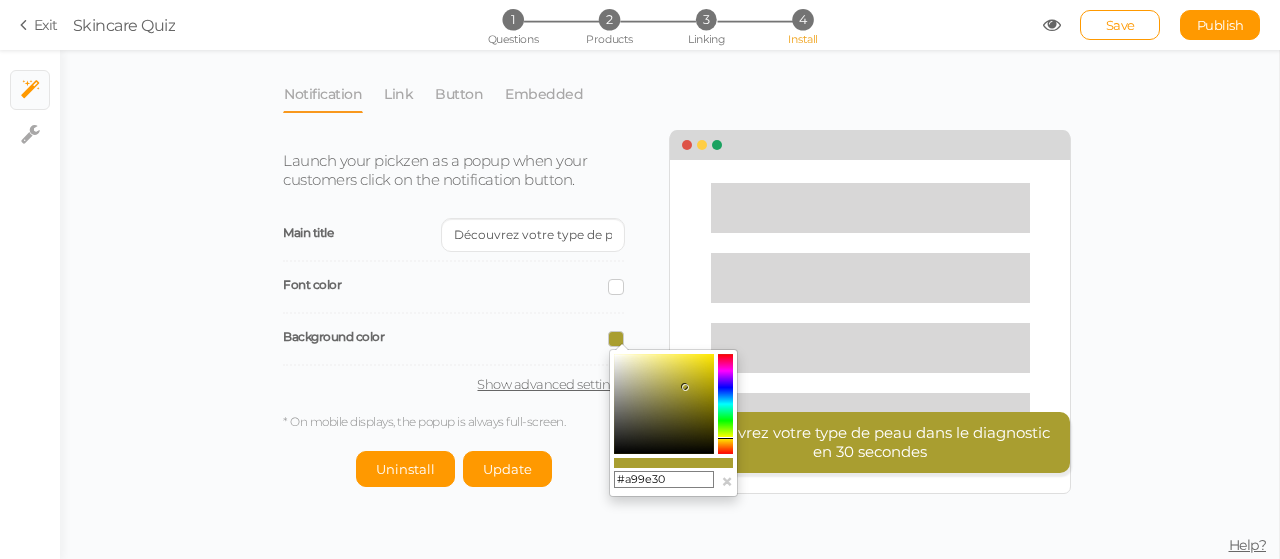 click at bounding box center (725, 438) 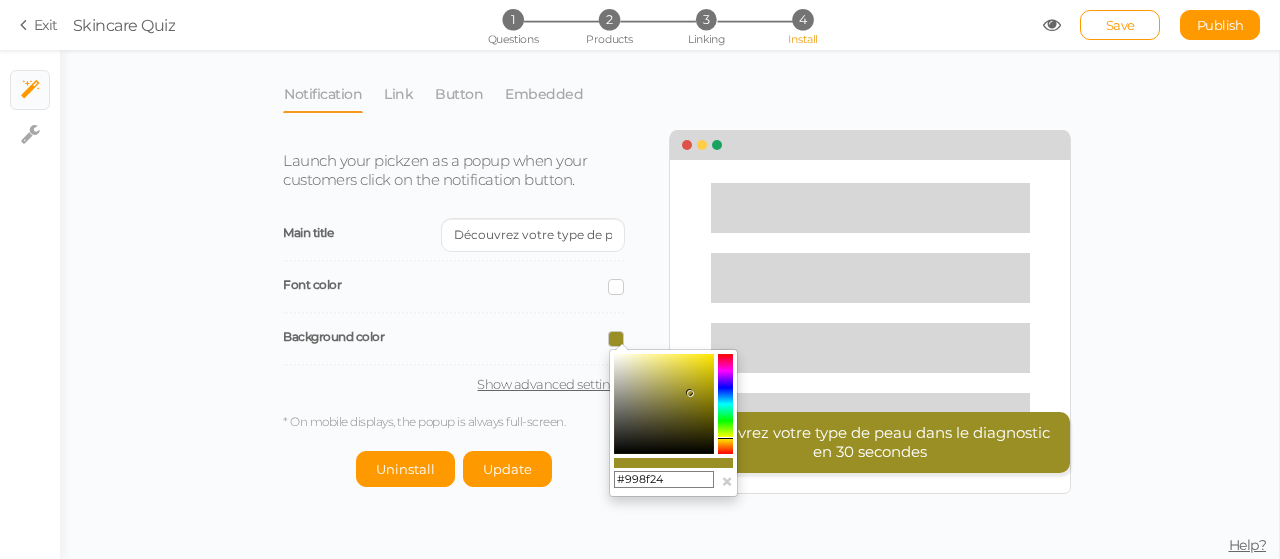 click at bounding box center (689, 392) 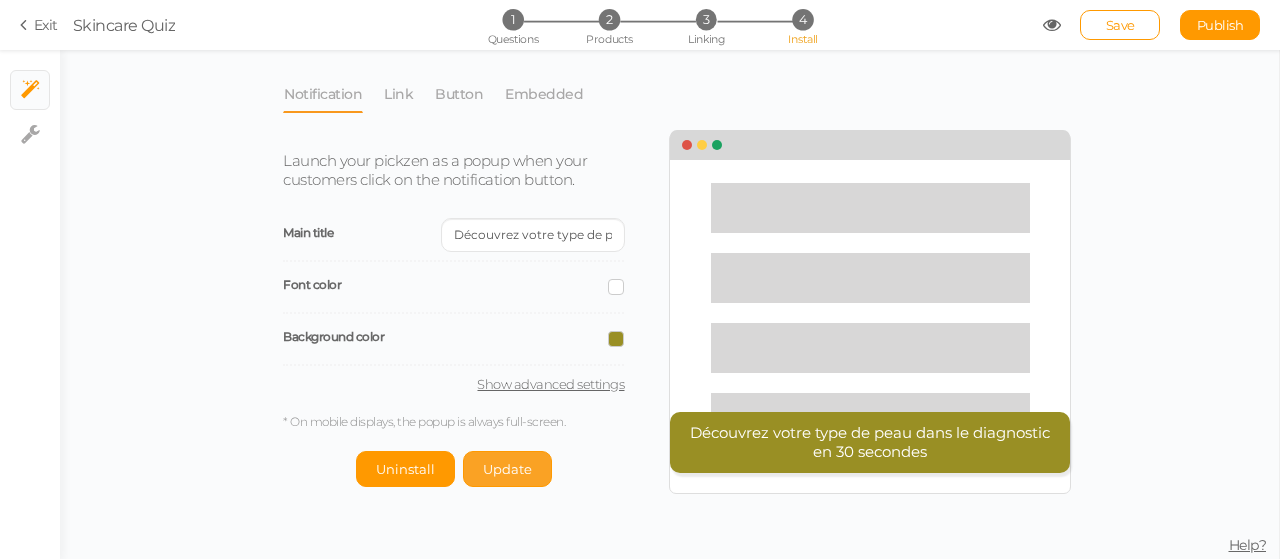 click on "Update" at bounding box center [405, 469] 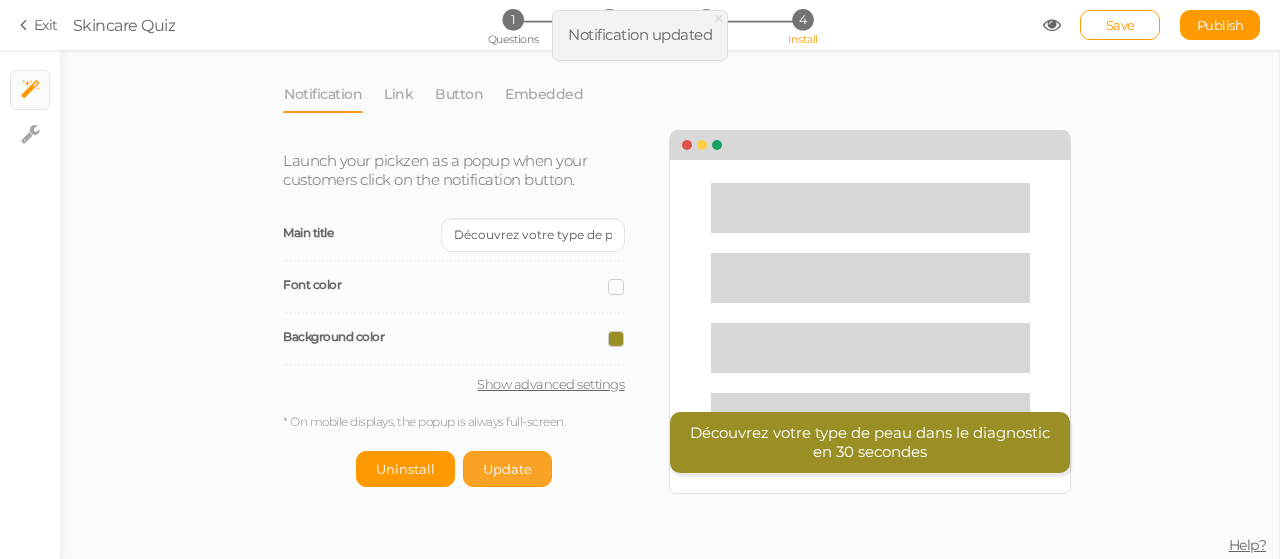 click on "Update" at bounding box center [405, 469] 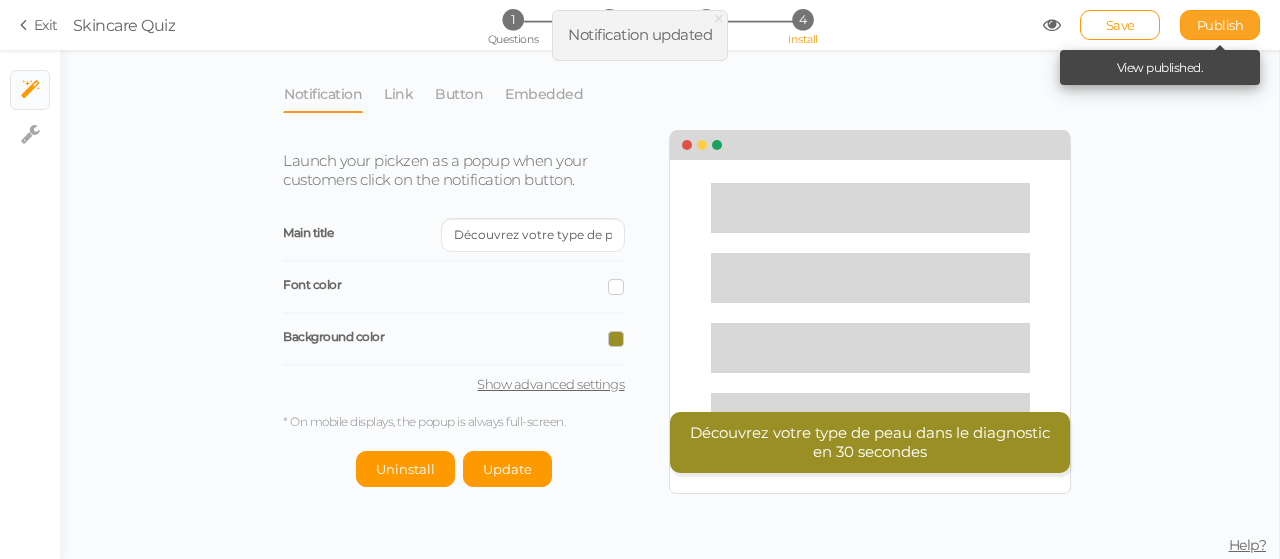 click on "Publish" at bounding box center (1220, 25) 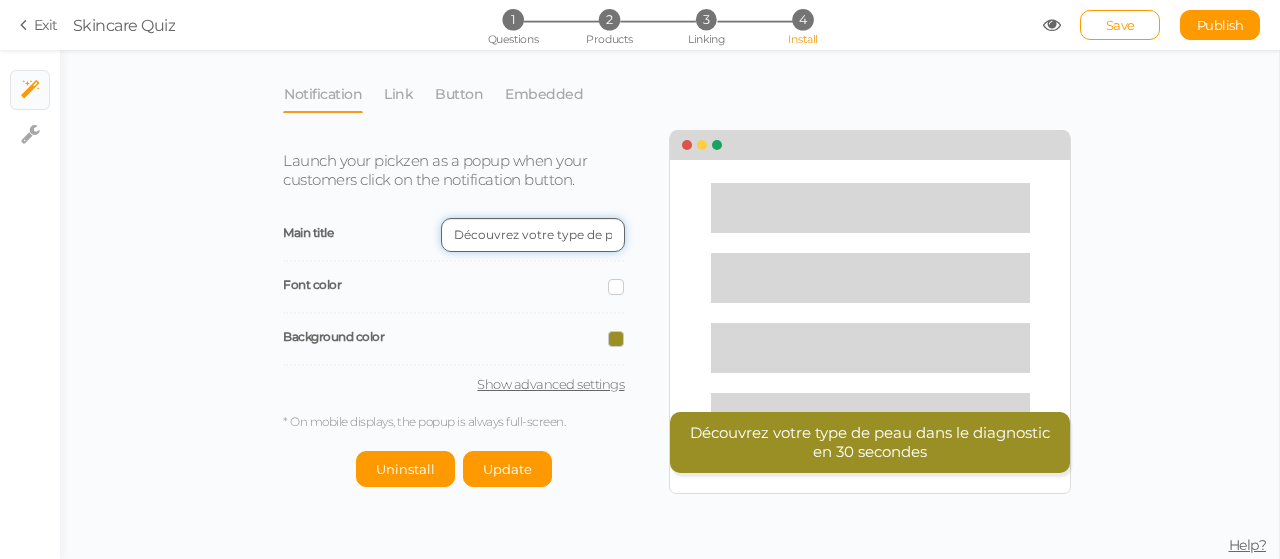 click on "Découvrez votre type de peau dans le  diagnostic en 30 secondes" at bounding box center (533, 235) 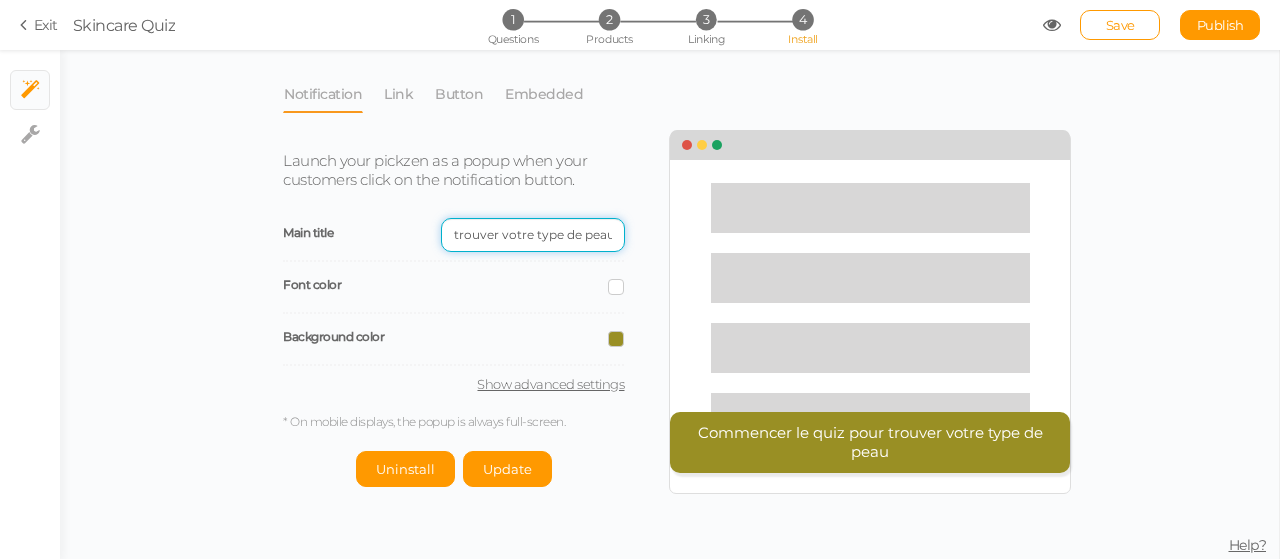 scroll, scrollTop: 0, scrollLeft: 0, axis: both 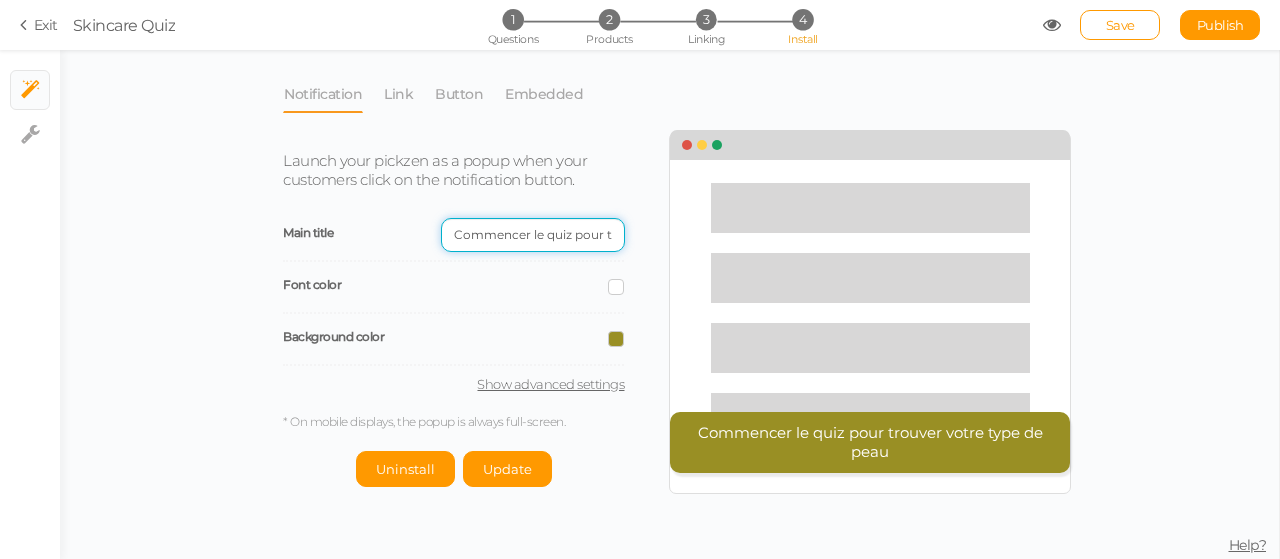 drag, startPoint x: 473, startPoint y: 237, endPoint x: 423, endPoint y: 232, distance: 50.24938 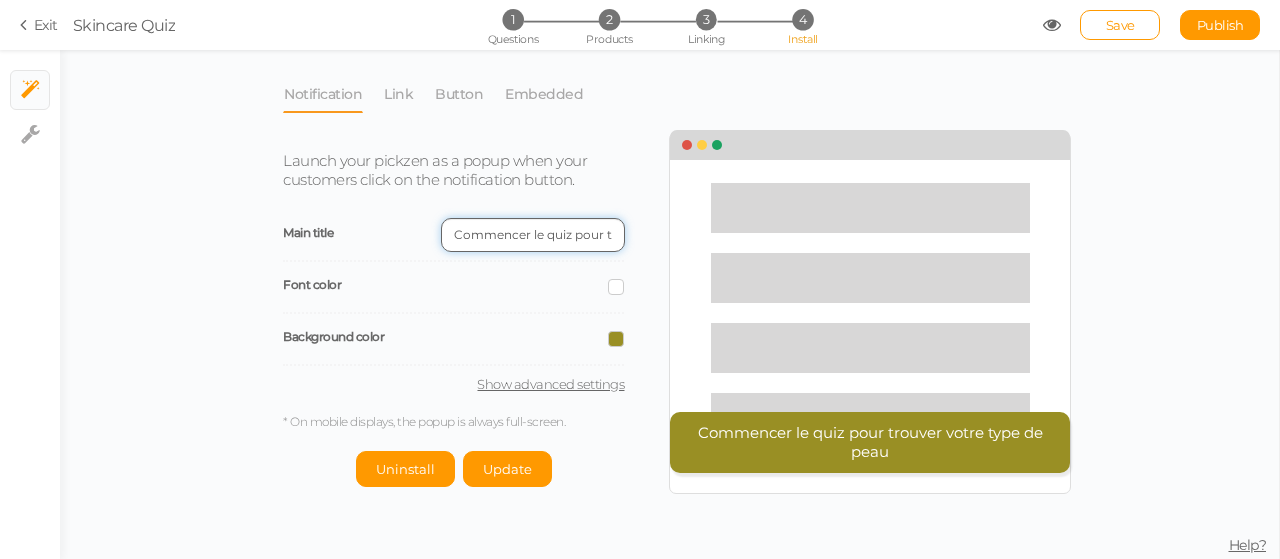 click on "Commencer le quiz pour trouver votre type de peau" at bounding box center (533, 235) 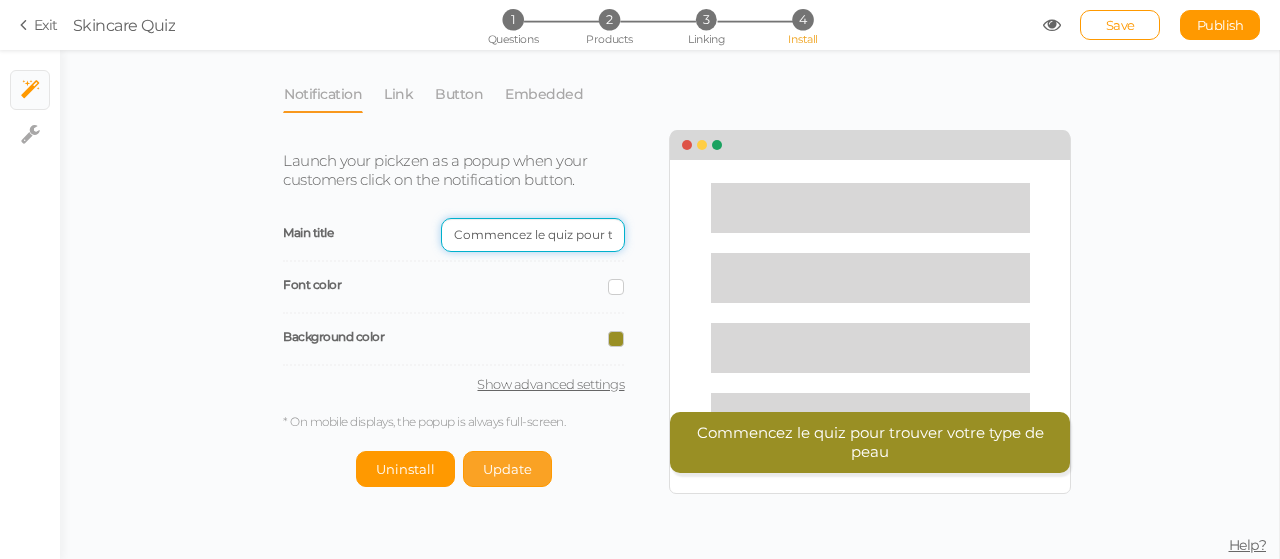 type on "Commencez le quiz pour trouver votre type de peau" 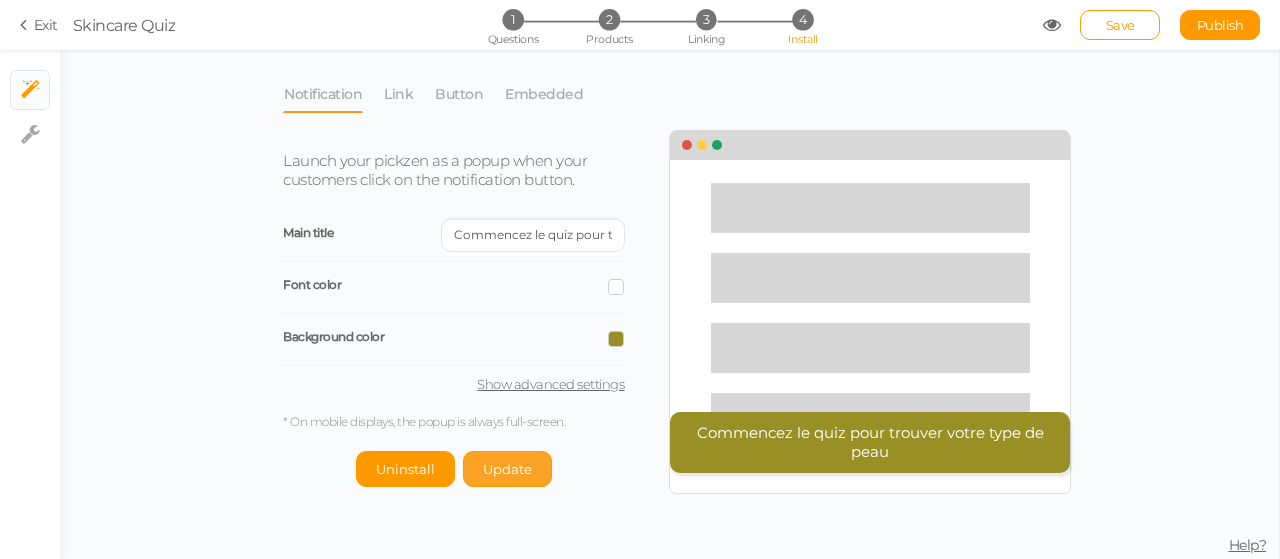 click on "Update" at bounding box center (405, 469) 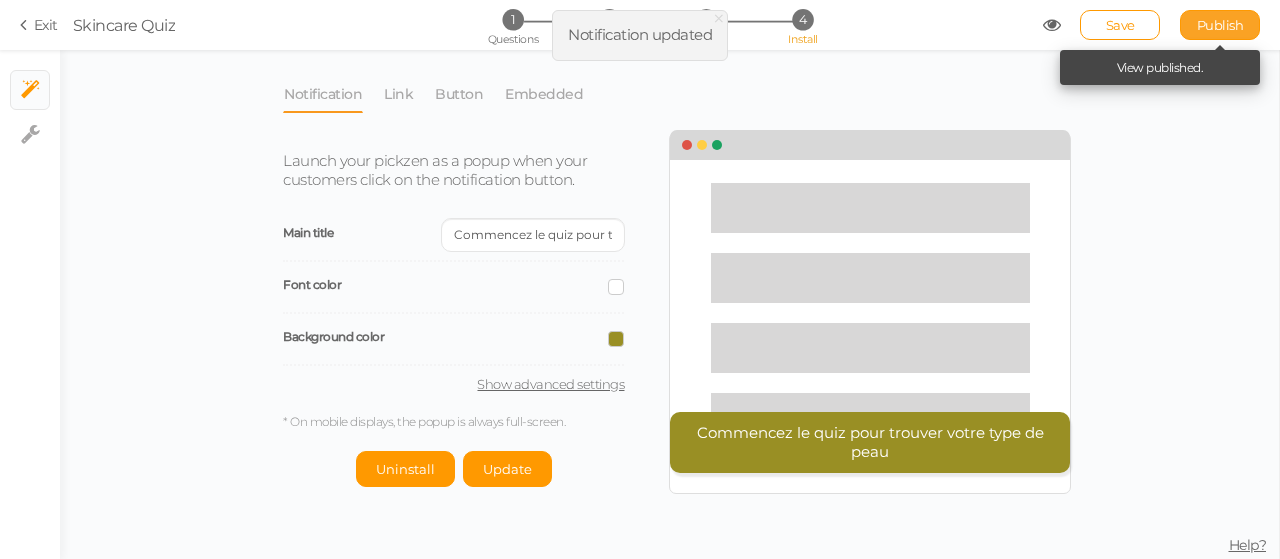 click on "Publish" at bounding box center [1220, 25] 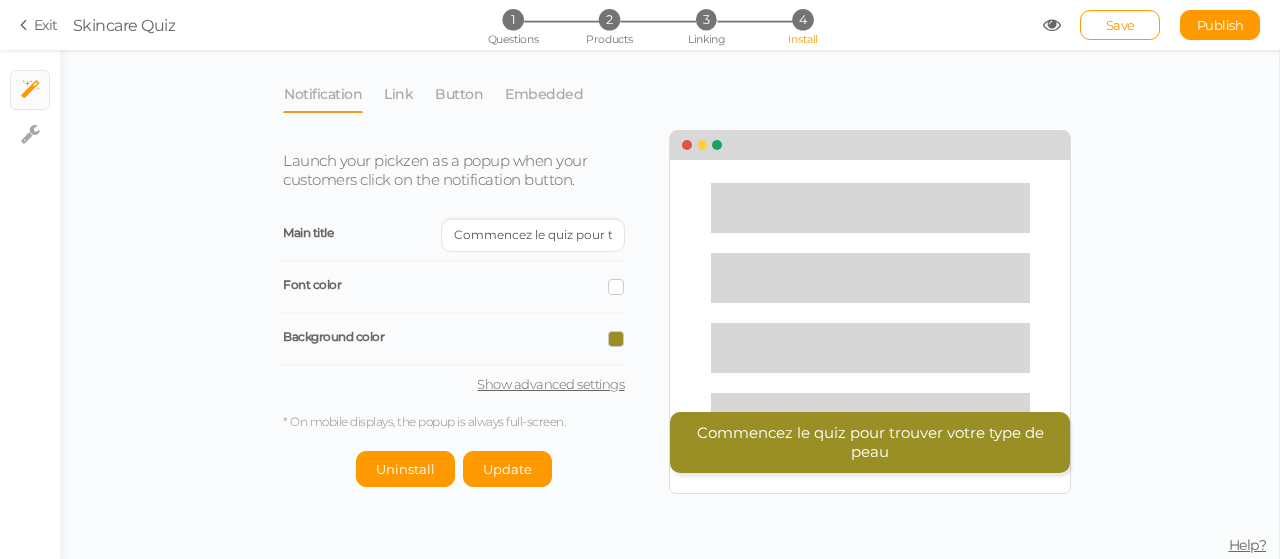click on "Background color" at bounding box center (453, 340) 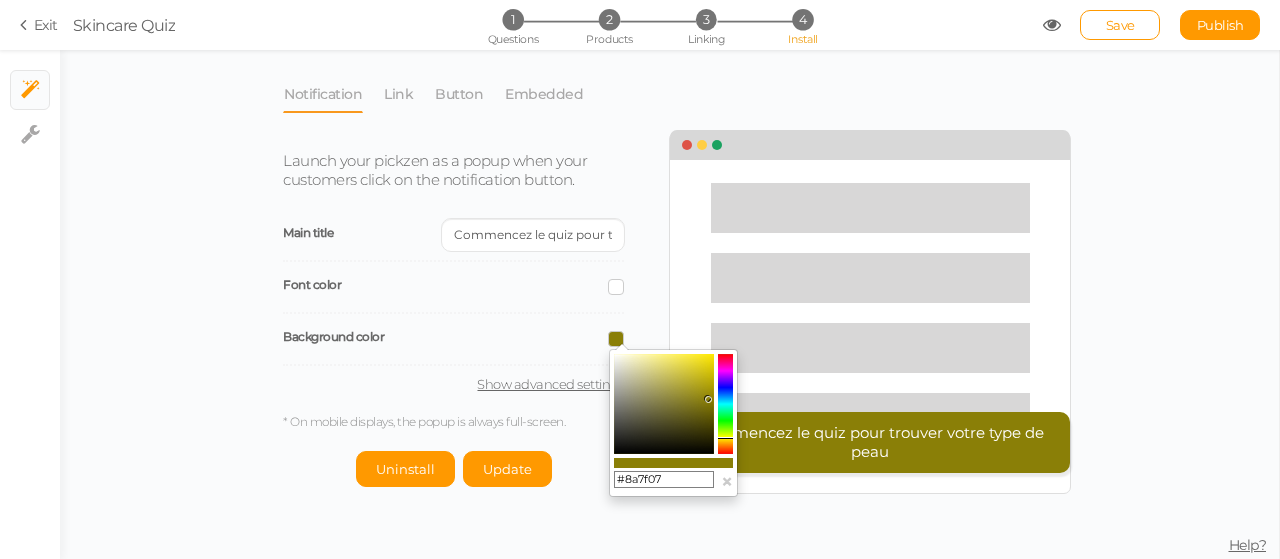 drag, startPoint x: 694, startPoint y: 397, endPoint x: 708, endPoint y: 399, distance: 14.142136 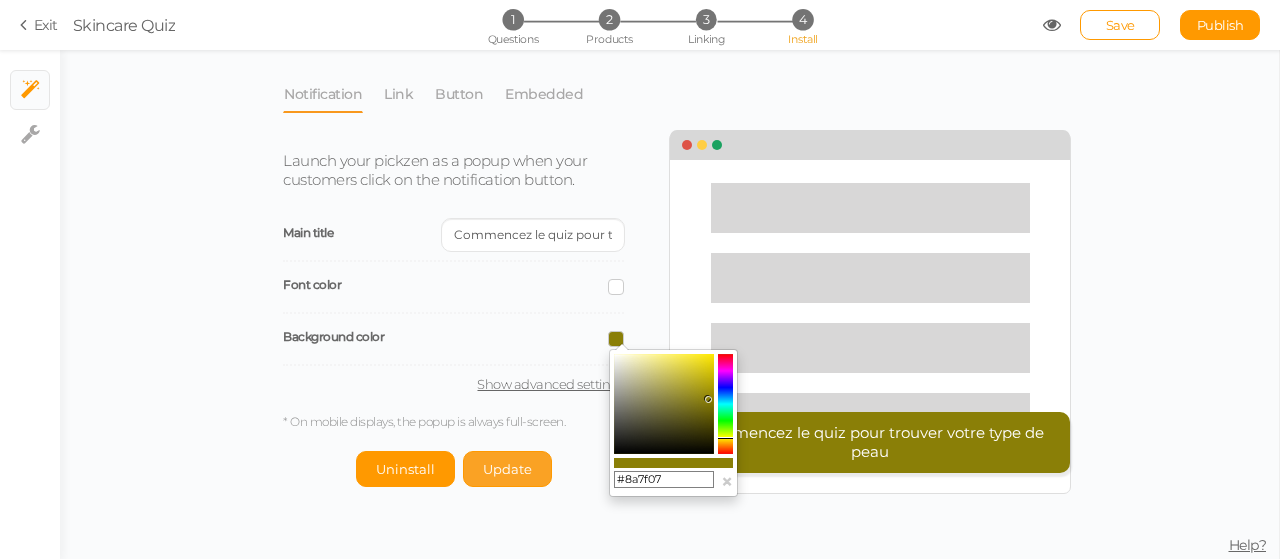 click on "Update" at bounding box center (405, 469) 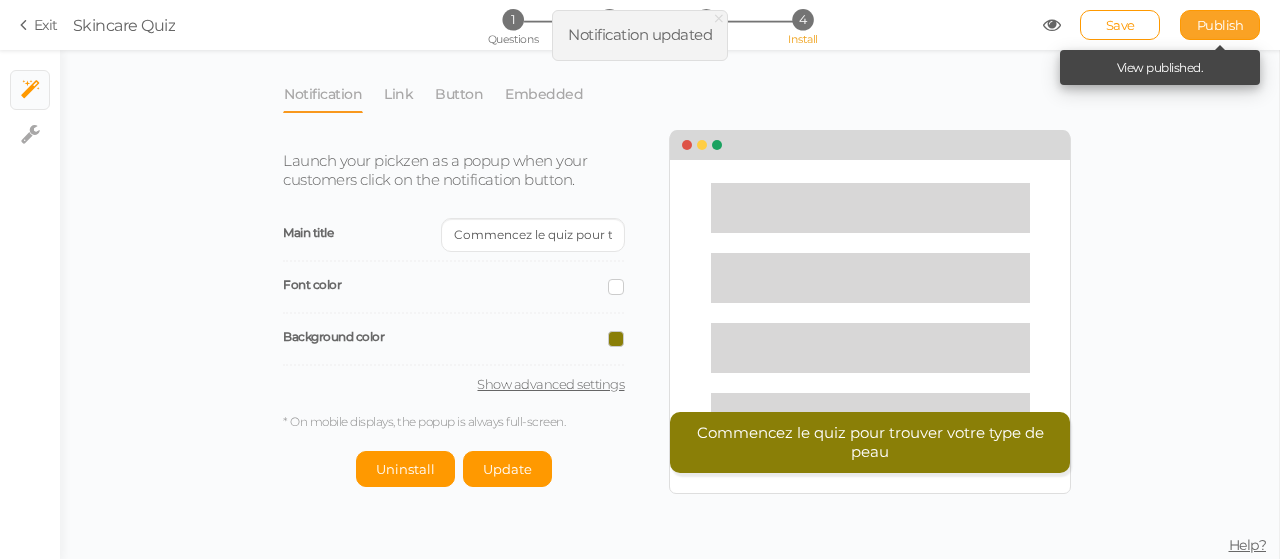 click on "Publish" at bounding box center [1220, 25] 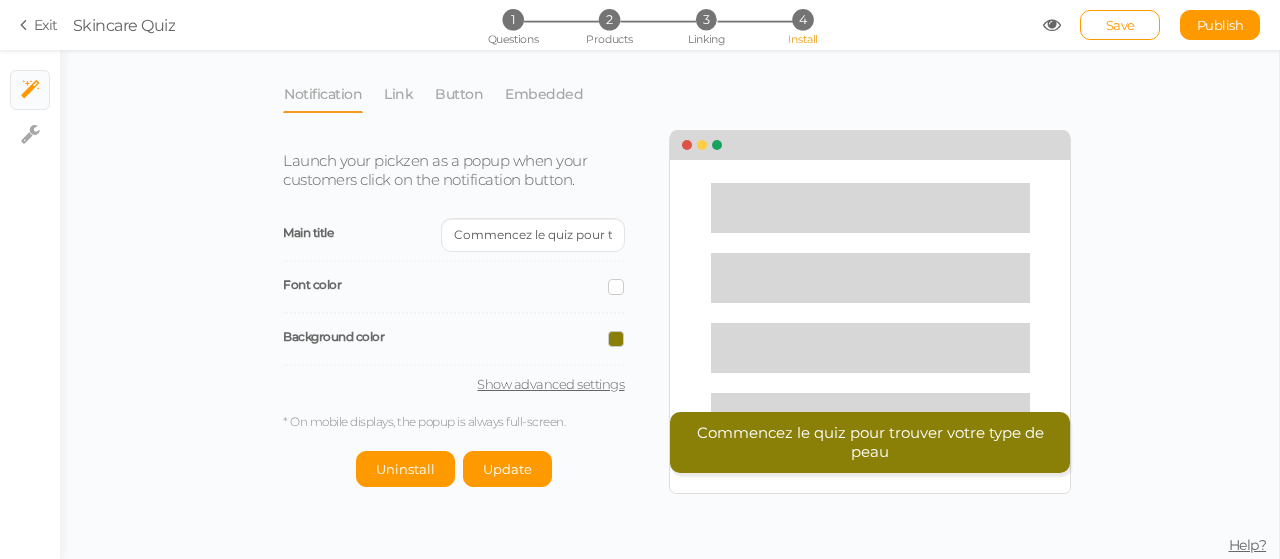 click at bounding box center [616, 339] 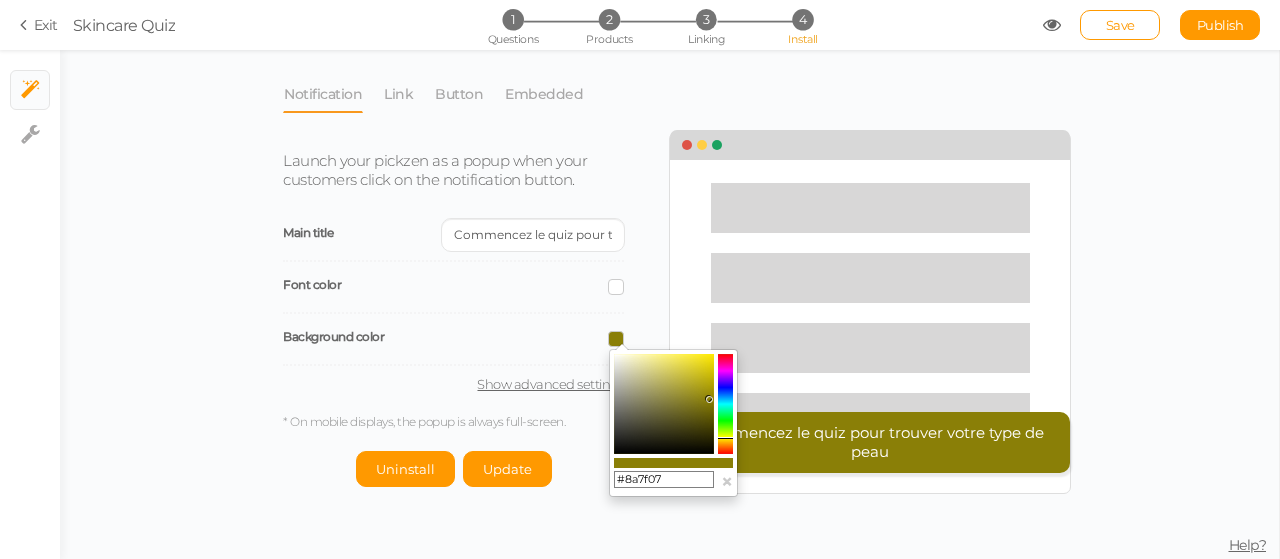 click at bounding box center (725, 404) 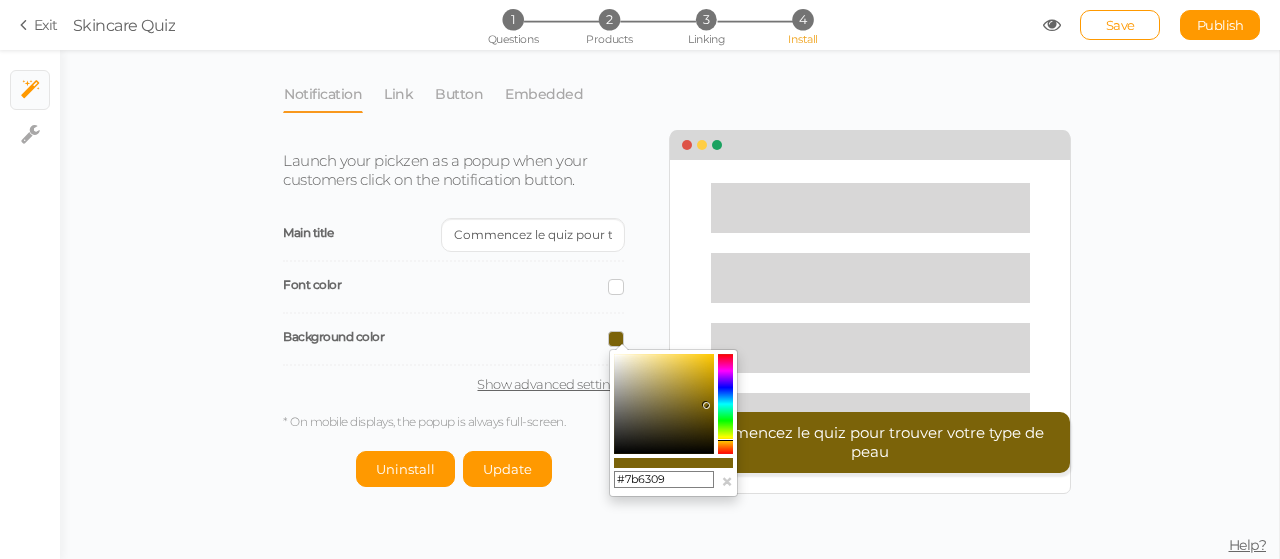 click at bounding box center [705, 404] 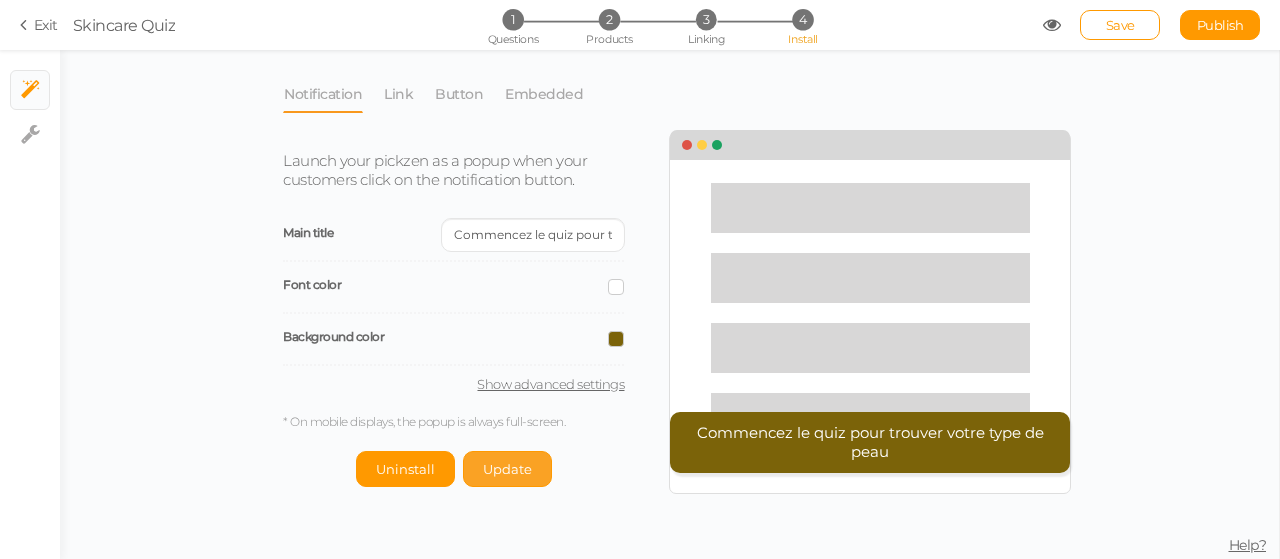 click on "Update" at bounding box center [507, 469] 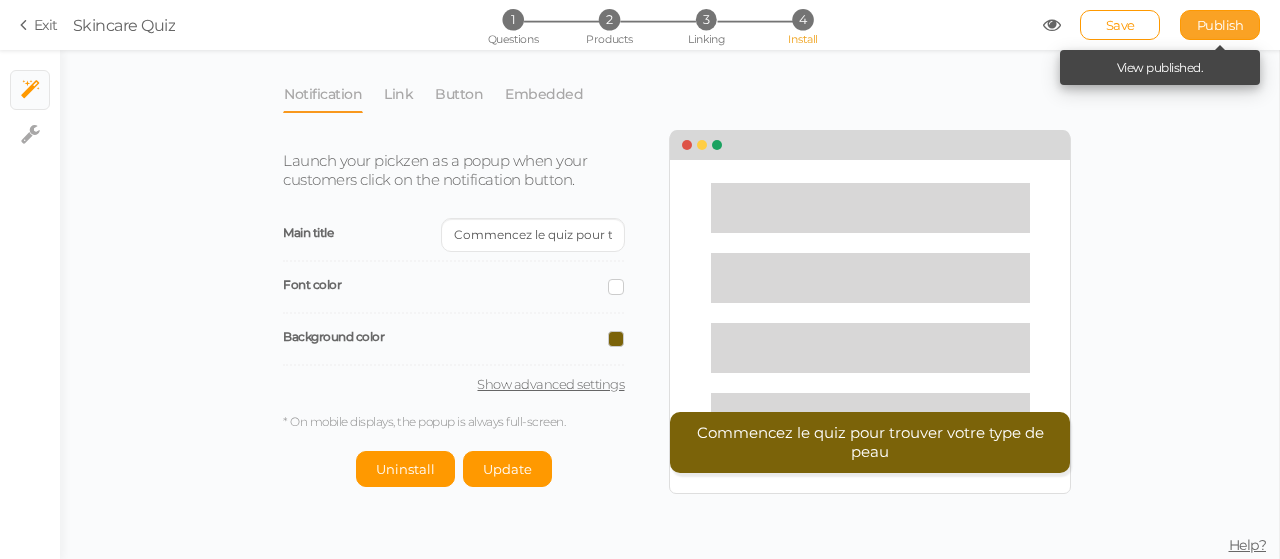 click on "Publish" at bounding box center [1220, 25] 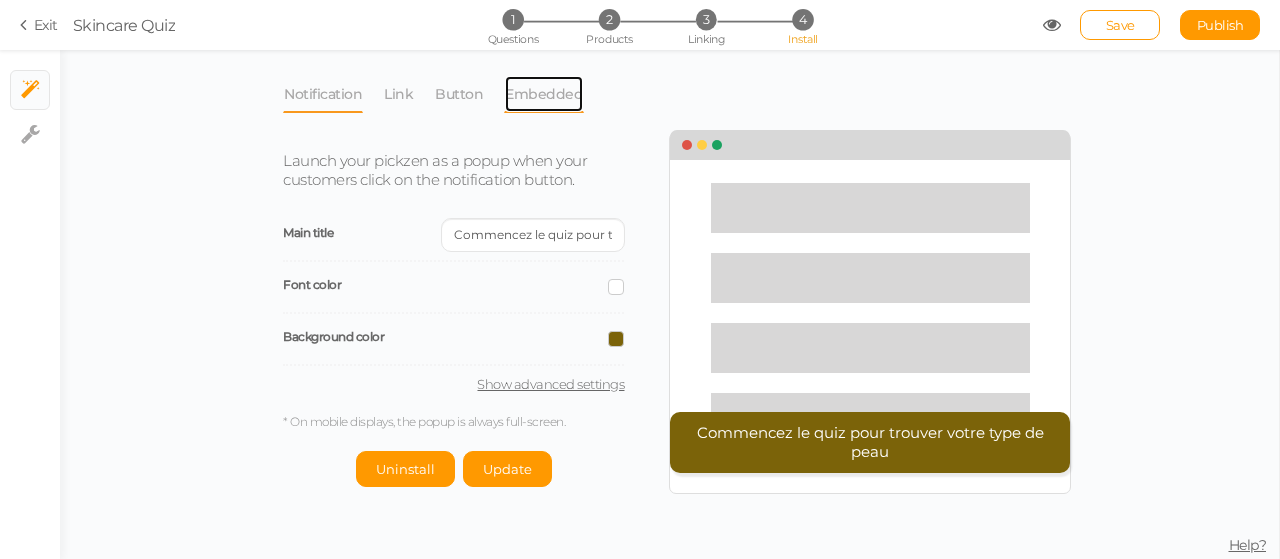 click on "Embedded" at bounding box center [323, 94] 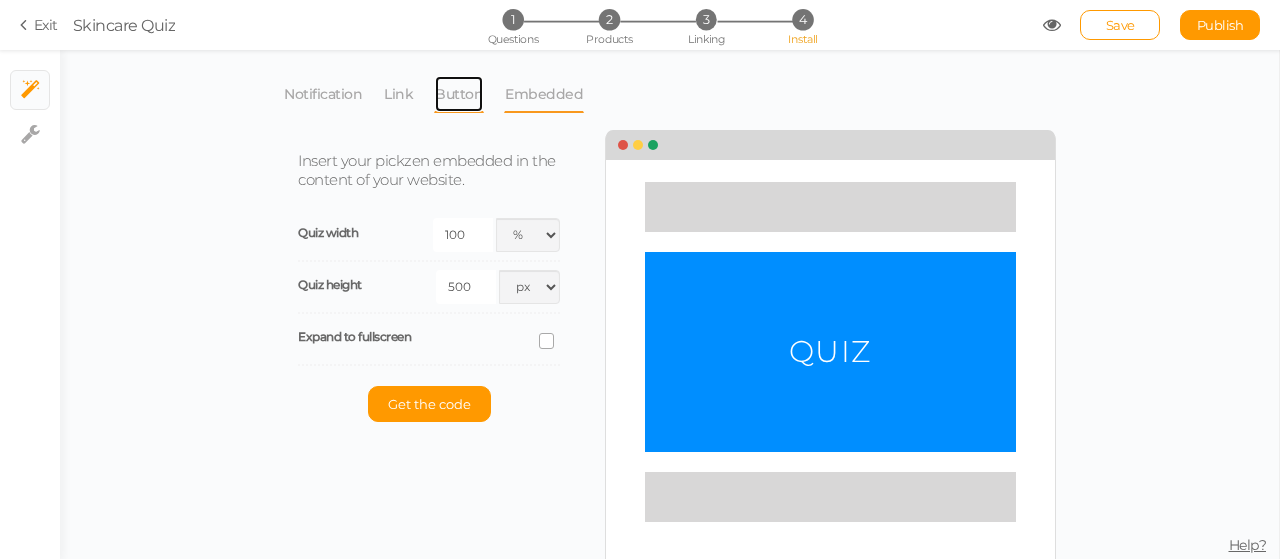 click on "Button" at bounding box center [323, 94] 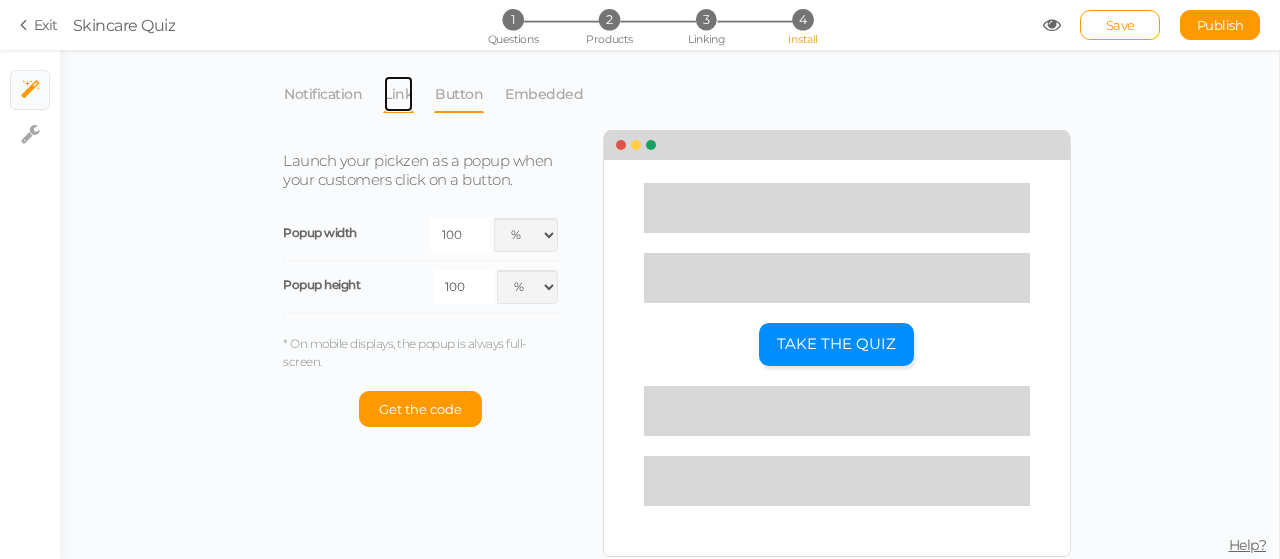 click on "Link" at bounding box center [323, 94] 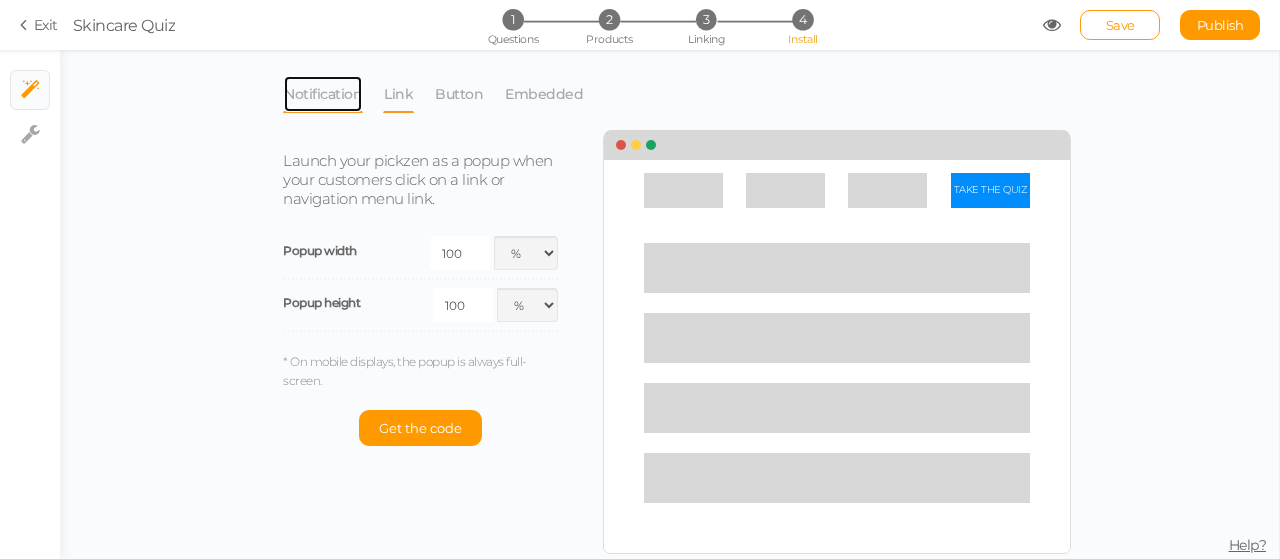 click on "Notification" at bounding box center [323, 94] 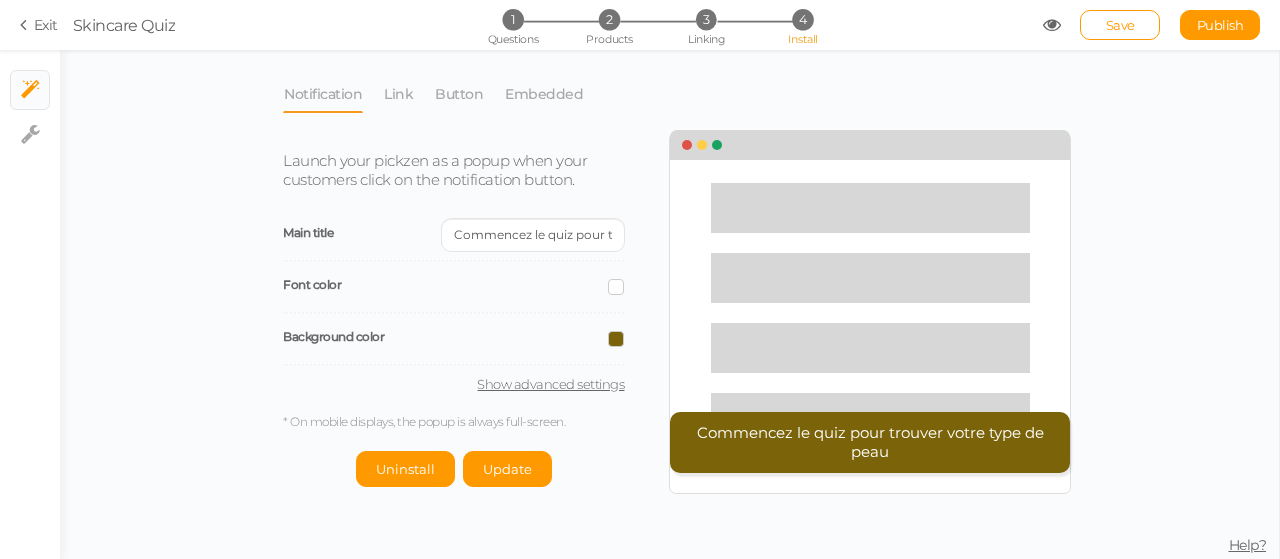 click on "Main title   Commencez le quiz pour trouver votre type de peau       Font color         Background color       Show advanced settings" at bounding box center (453, 301) 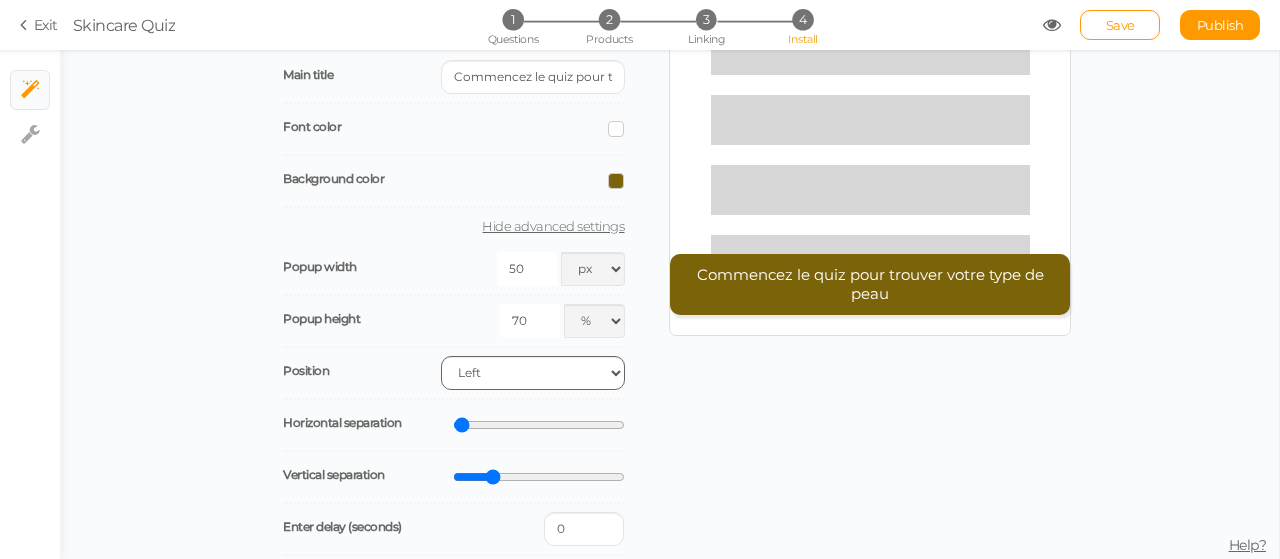scroll, scrollTop: 200, scrollLeft: 0, axis: vertical 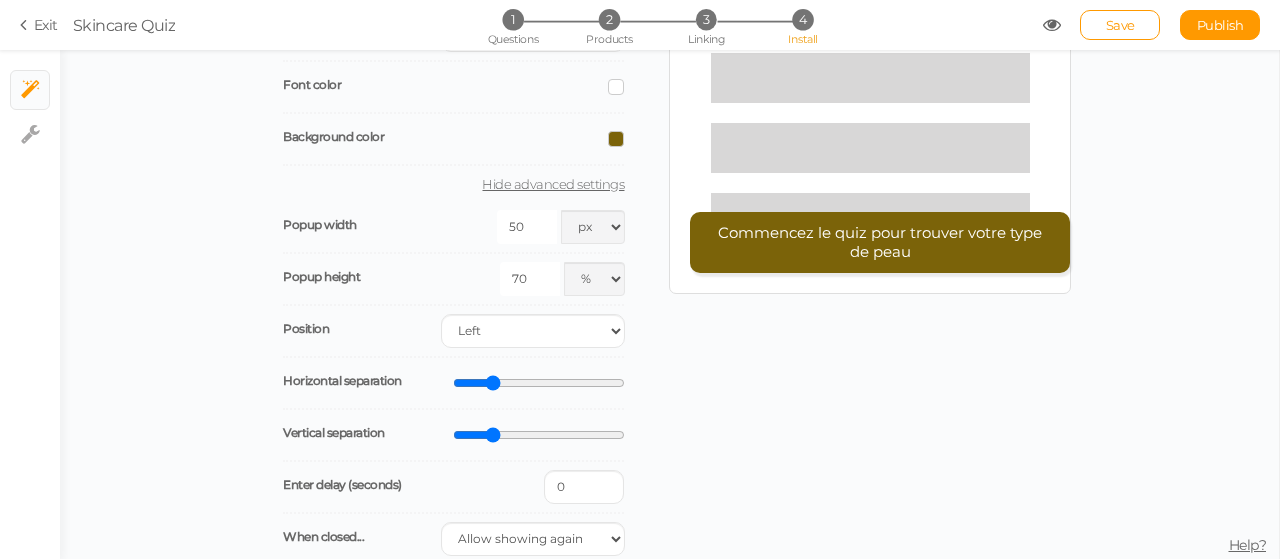 drag, startPoint x: 453, startPoint y: 389, endPoint x: 488, endPoint y: 381, distance: 35.902645 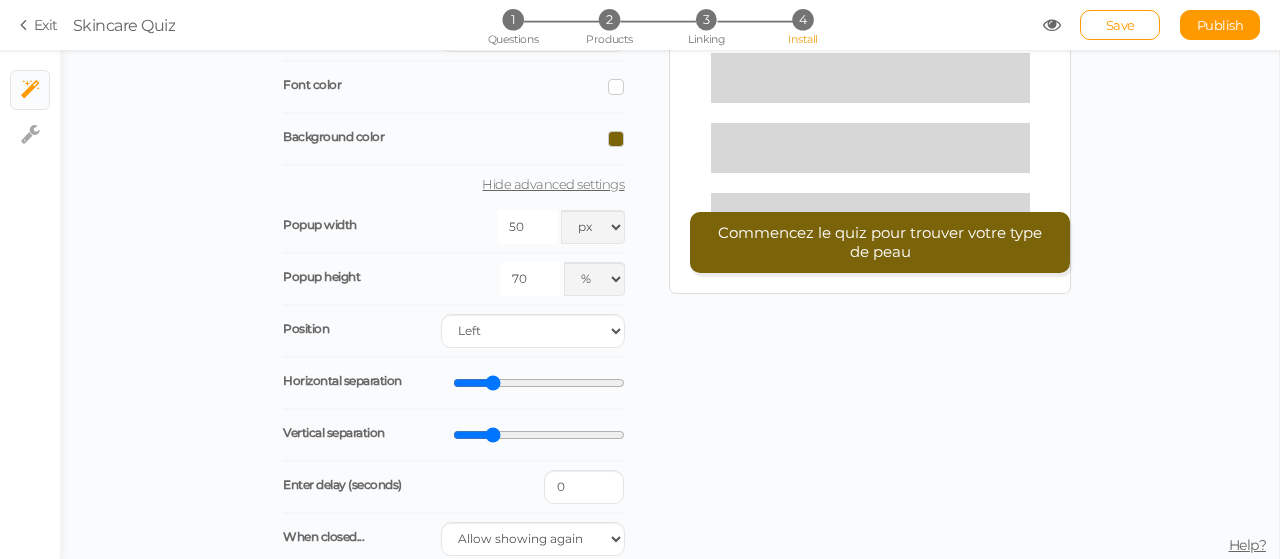 type on "20" 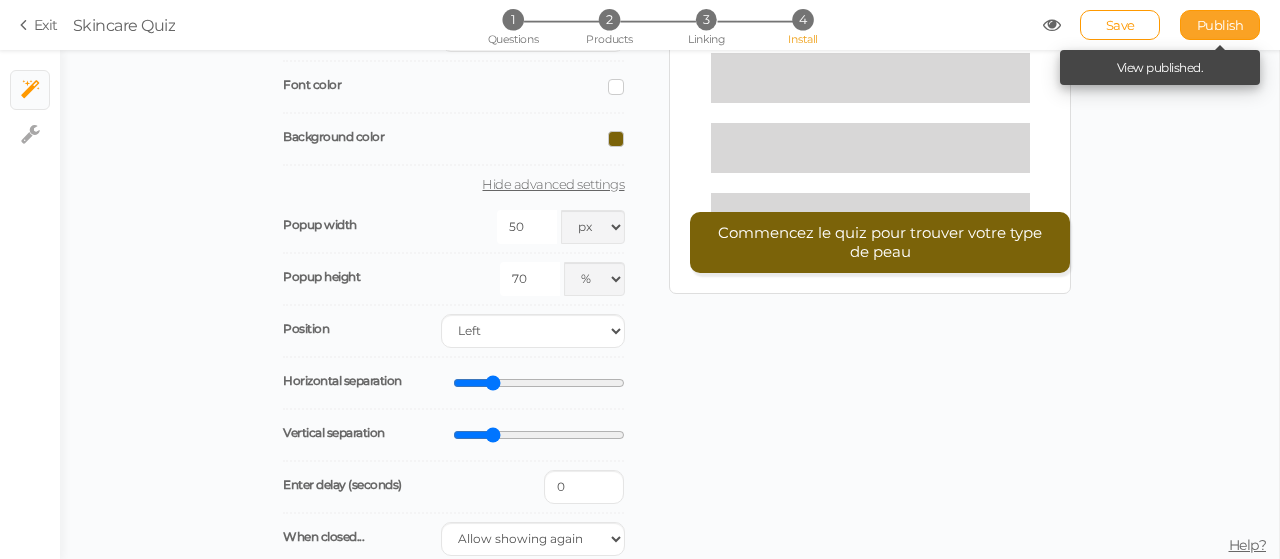 click on "Publish" at bounding box center (1220, 25) 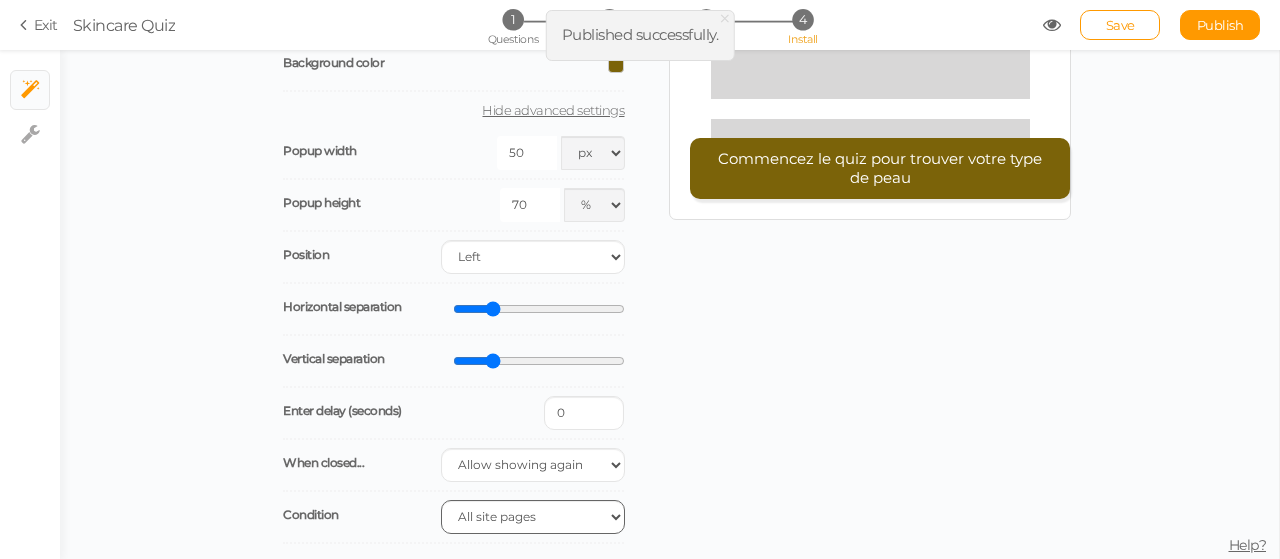 scroll, scrollTop: 362, scrollLeft: 0, axis: vertical 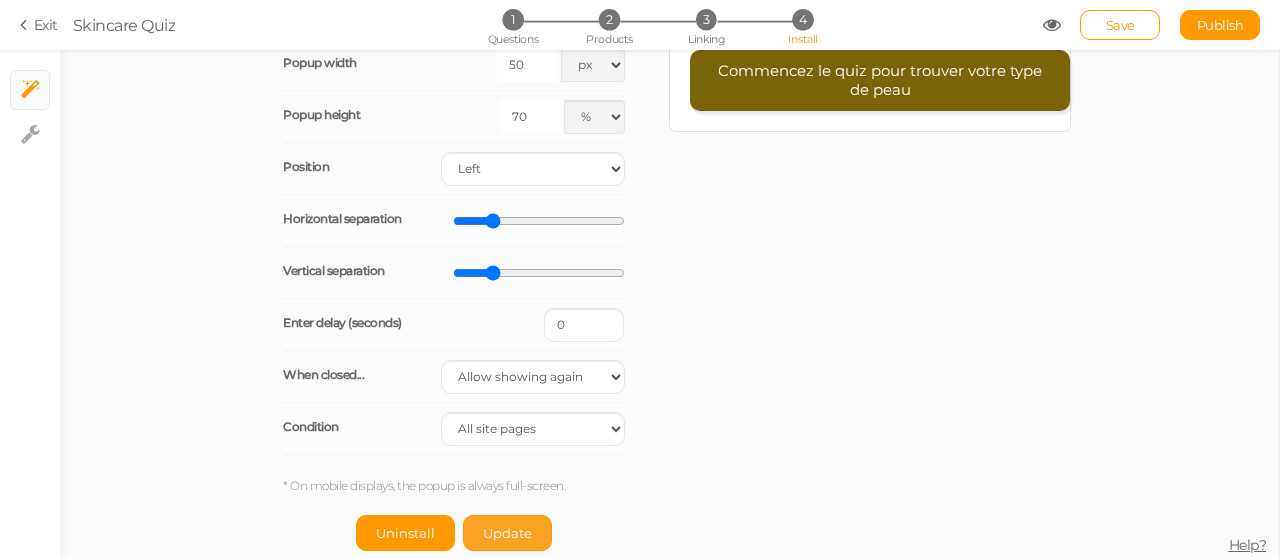 click on "Update" at bounding box center (405, 533) 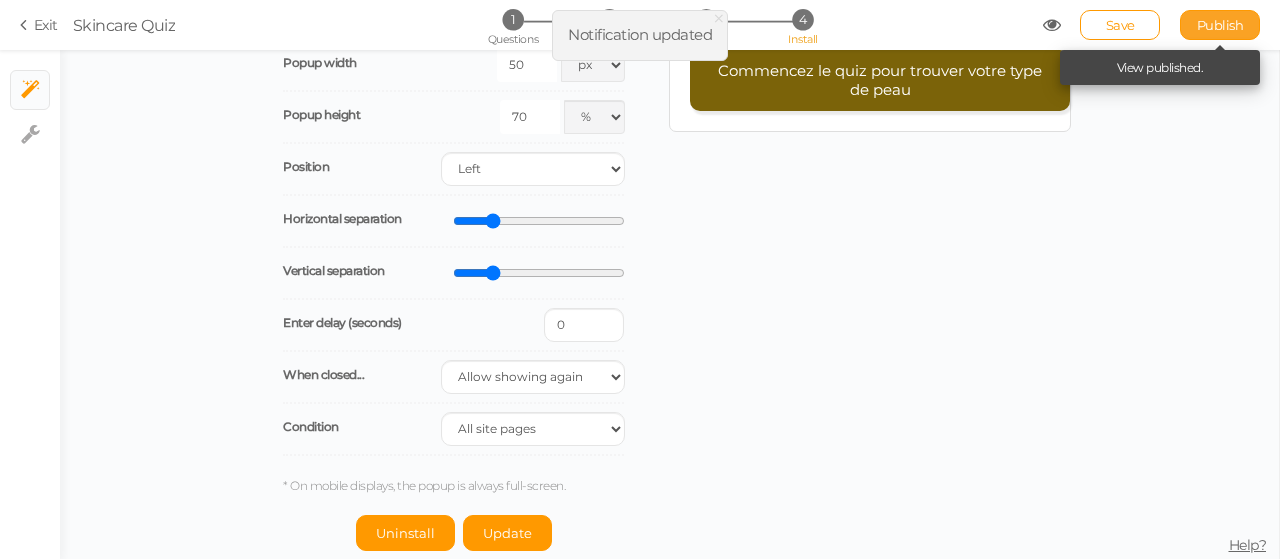 click on "Publish" at bounding box center (1220, 25) 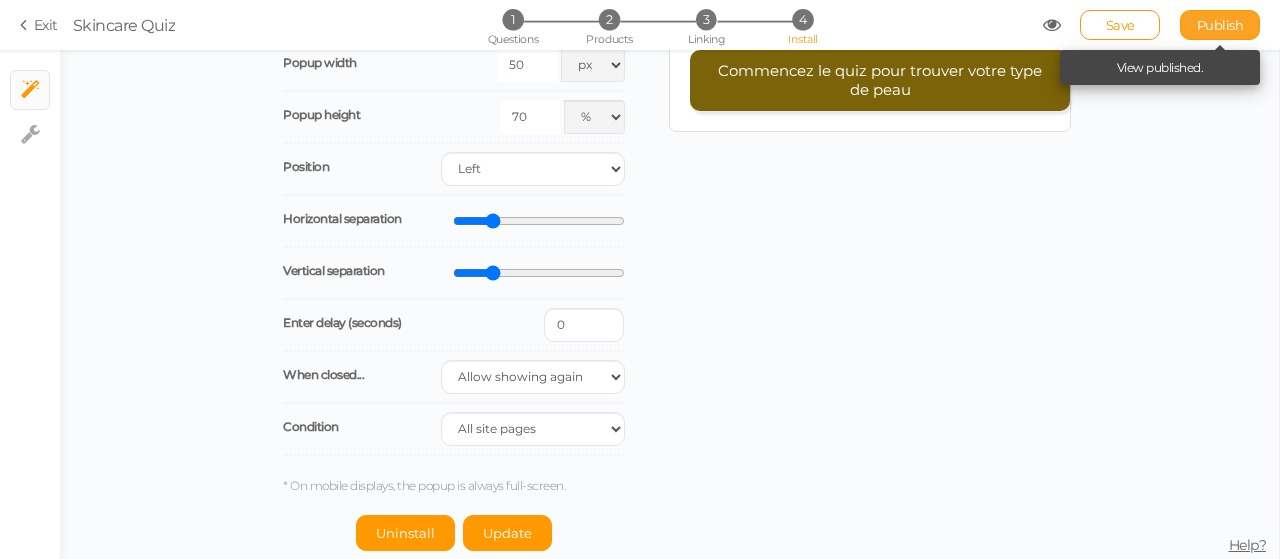 click on "Publish" at bounding box center (1220, 25) 